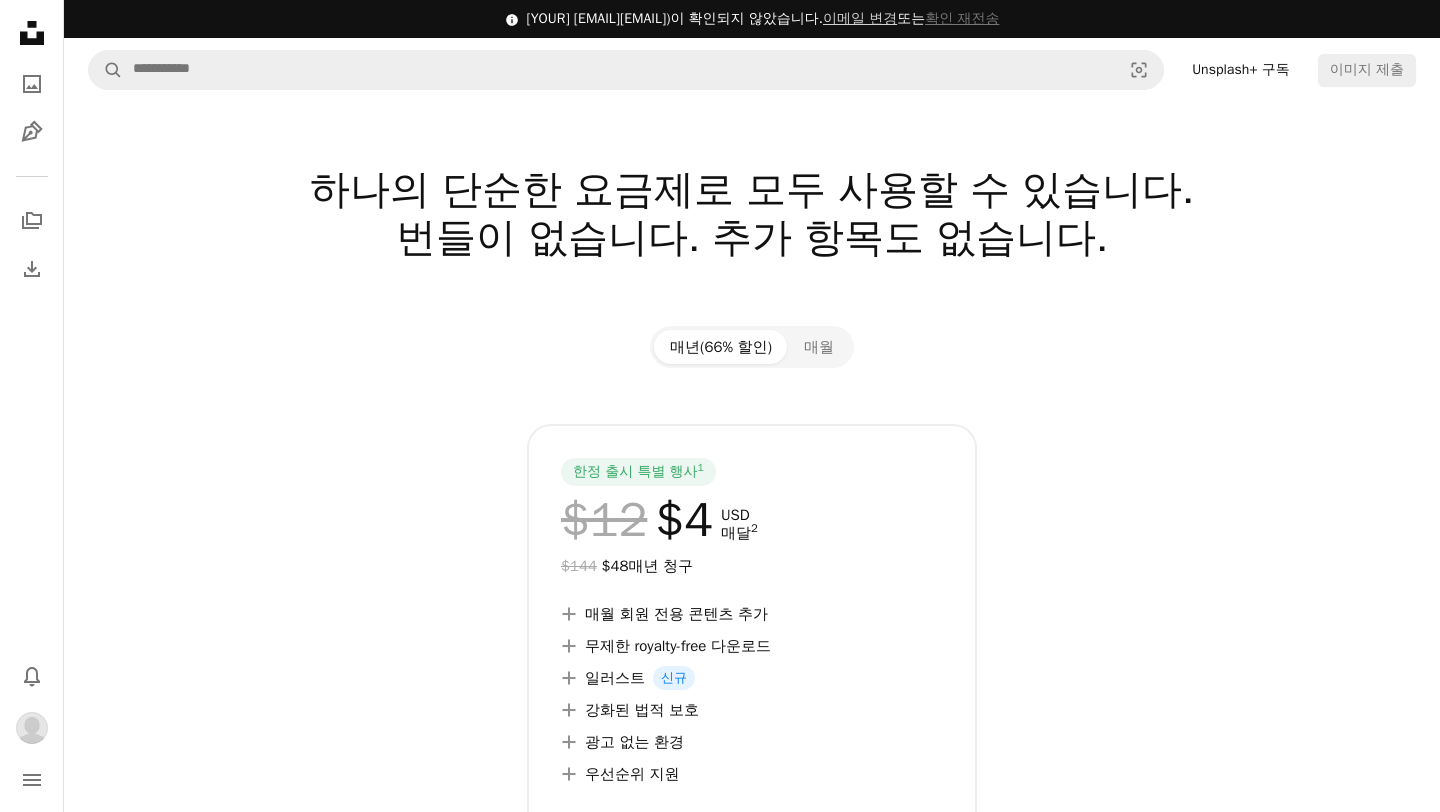 scroll, scrollTop: 0, scrollLeft: 0, axis: both 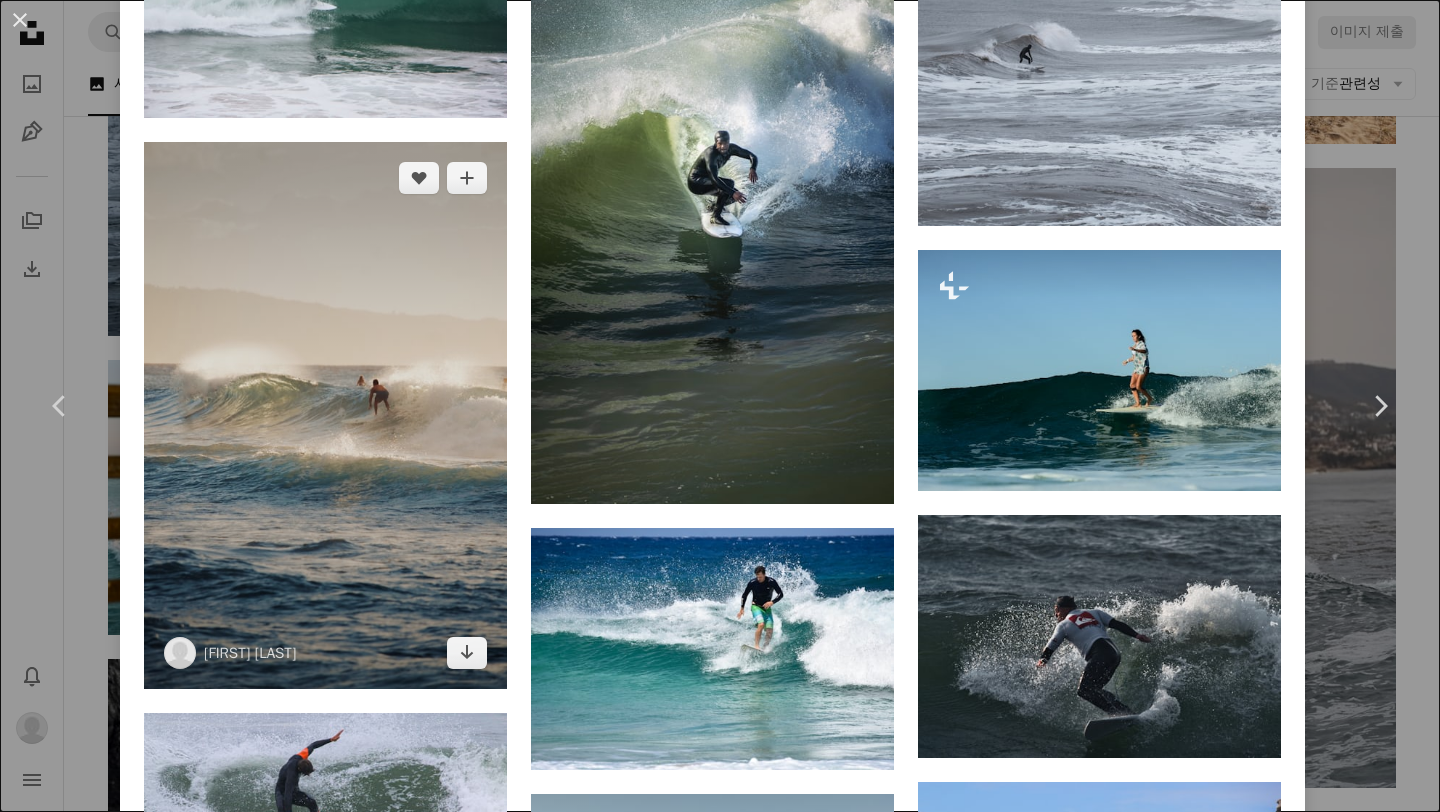 click at bounding box center [325, 415] 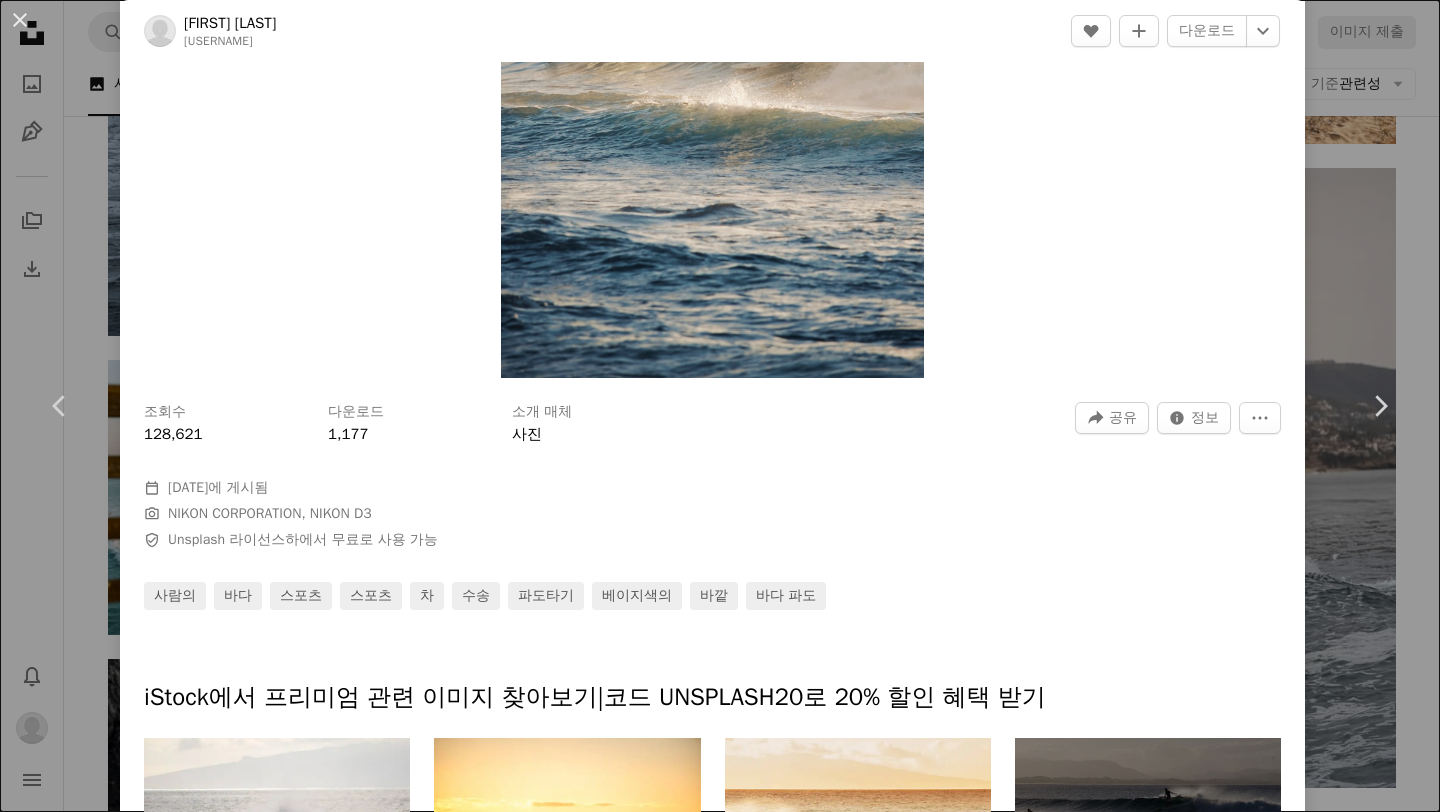 scroll, scrollTop: 694, scrollLeft: 0, axis: vertical 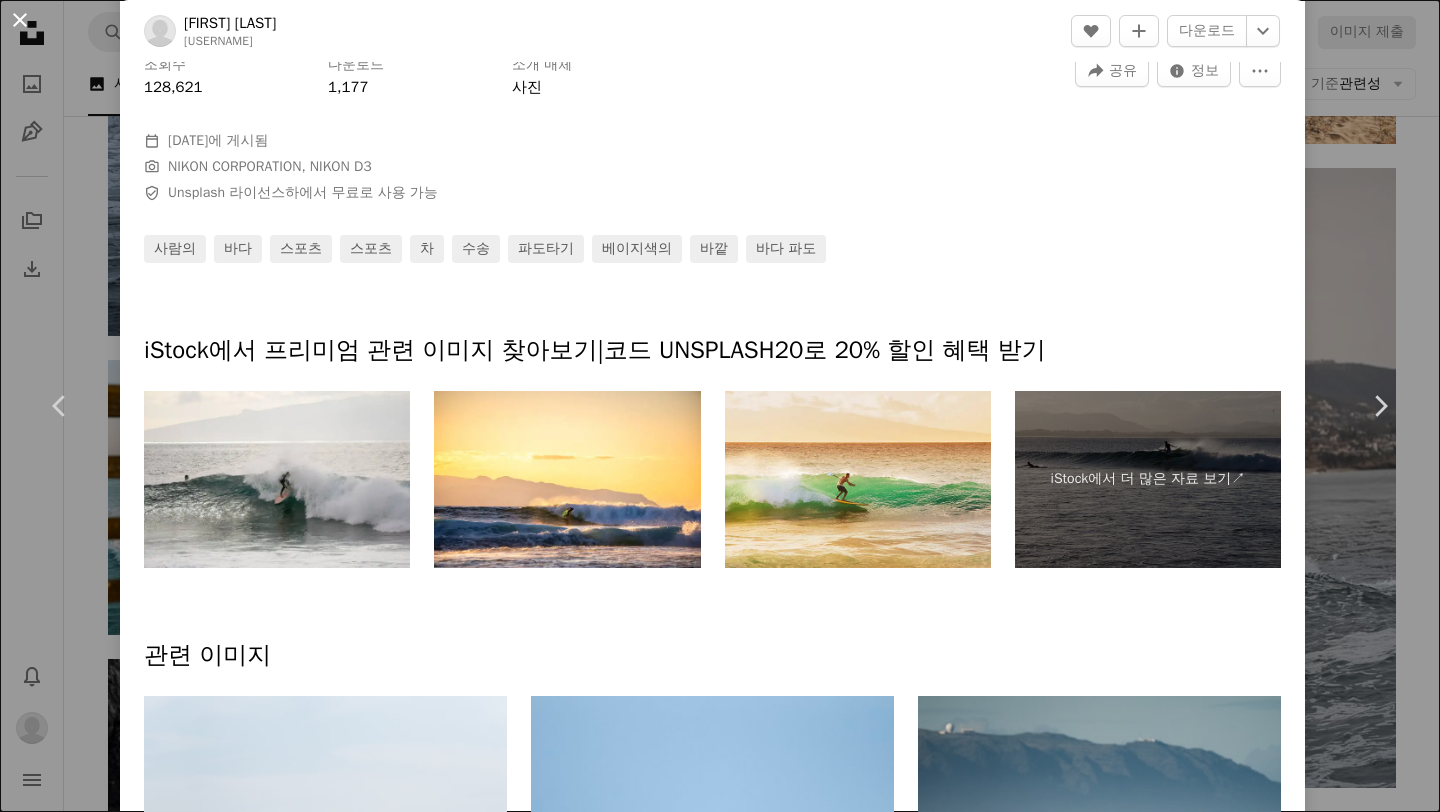click on "An X shape" at bounding box center [20, 20] 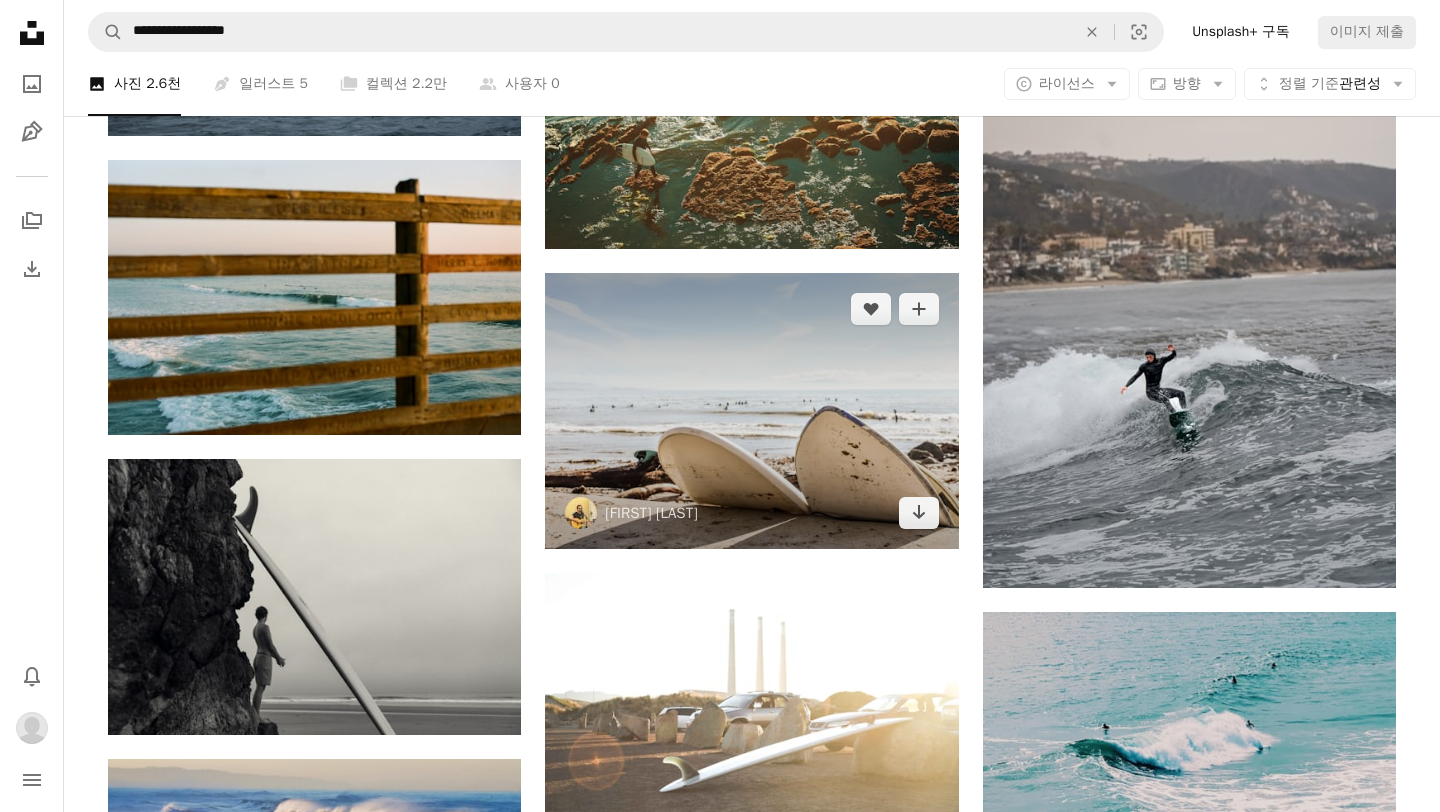 scroll, scrollTop: 26187, scrollLeft: 0, axis: vertical 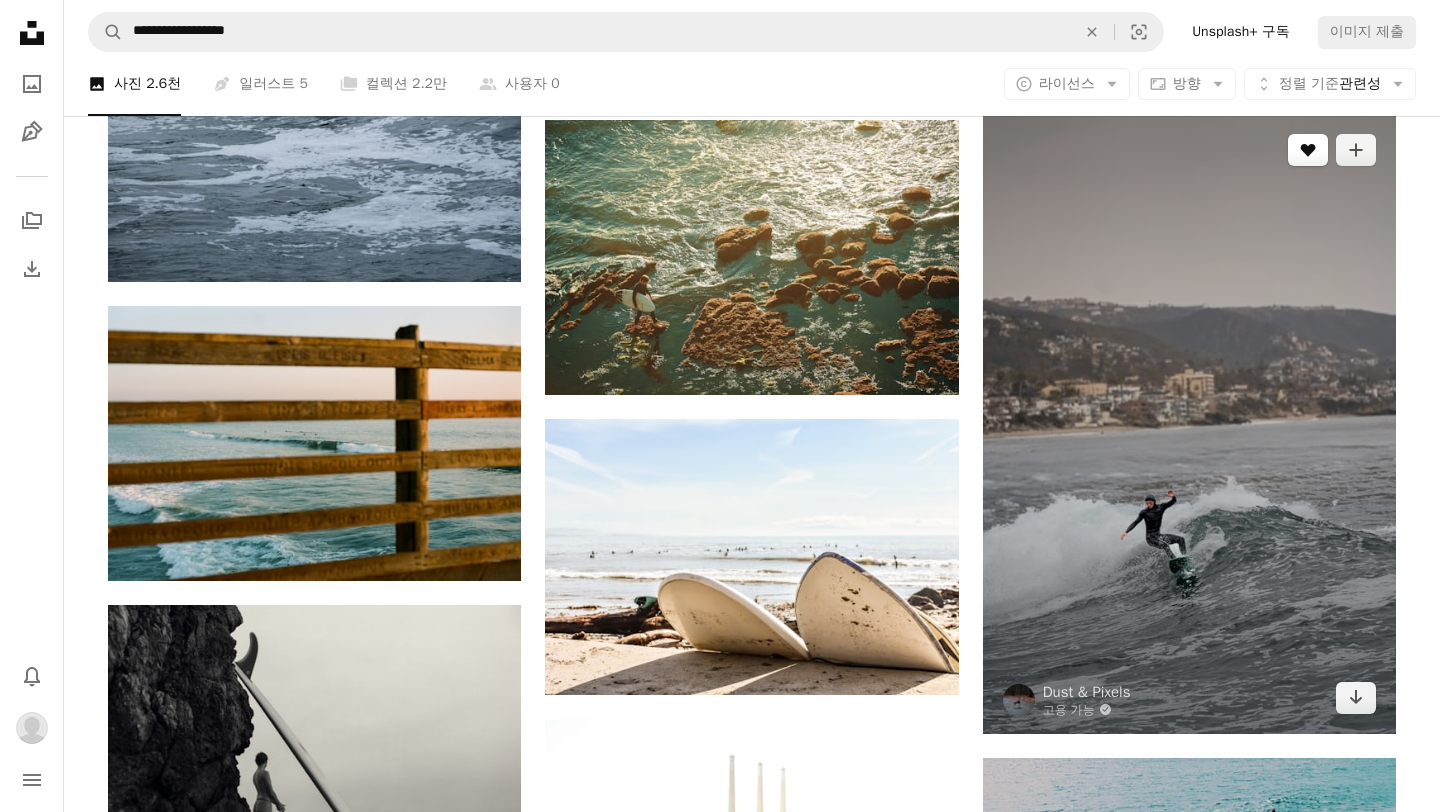 click on "A heart" at bounding box center [1308, 150] 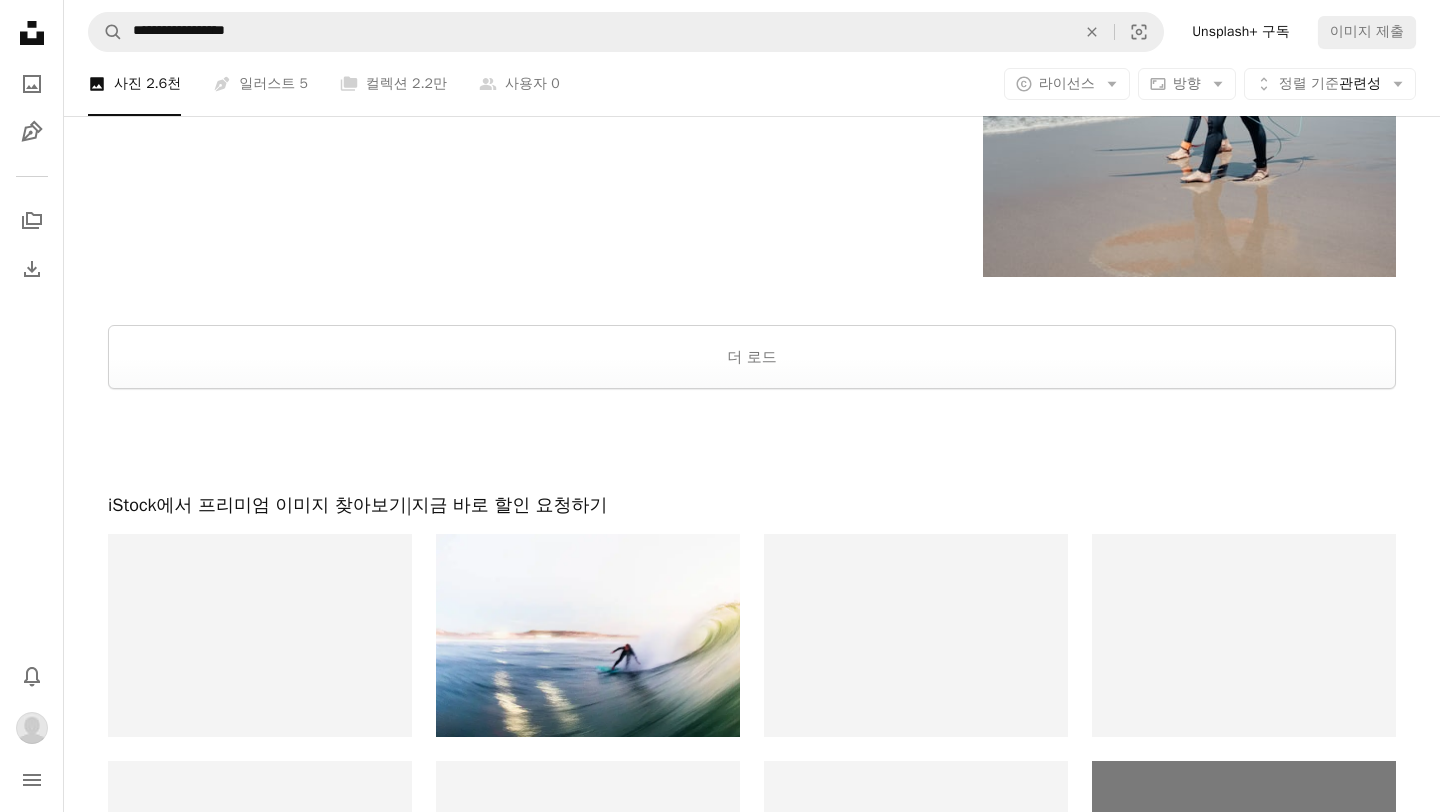 scroll, scrollTop: 30804, scrollLeft: 0, axis: vertical 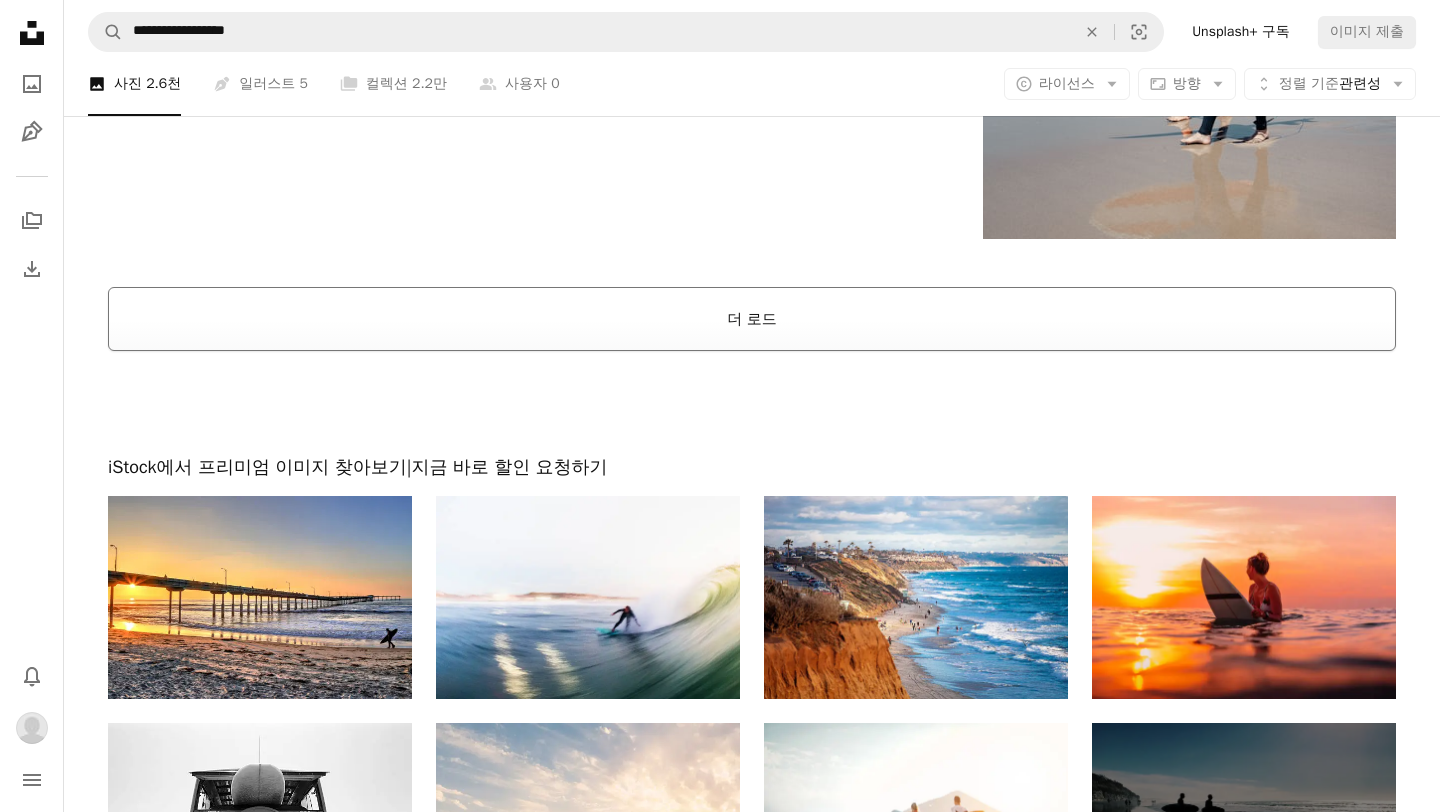 click on "더 로드" at bounding box center (752, 319) 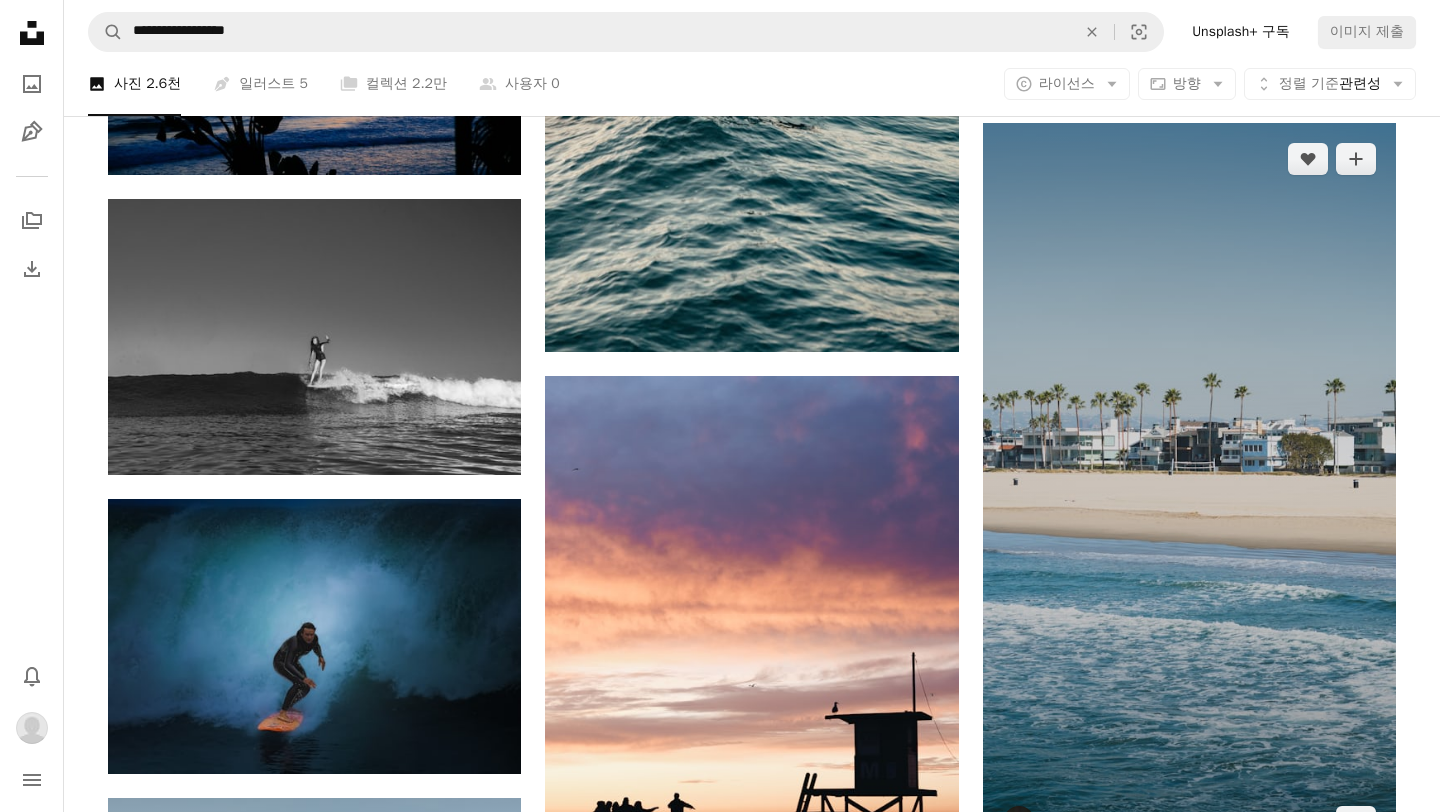 scroll, scrollTop: 32061, scrollLeft: 0, axis: vertical 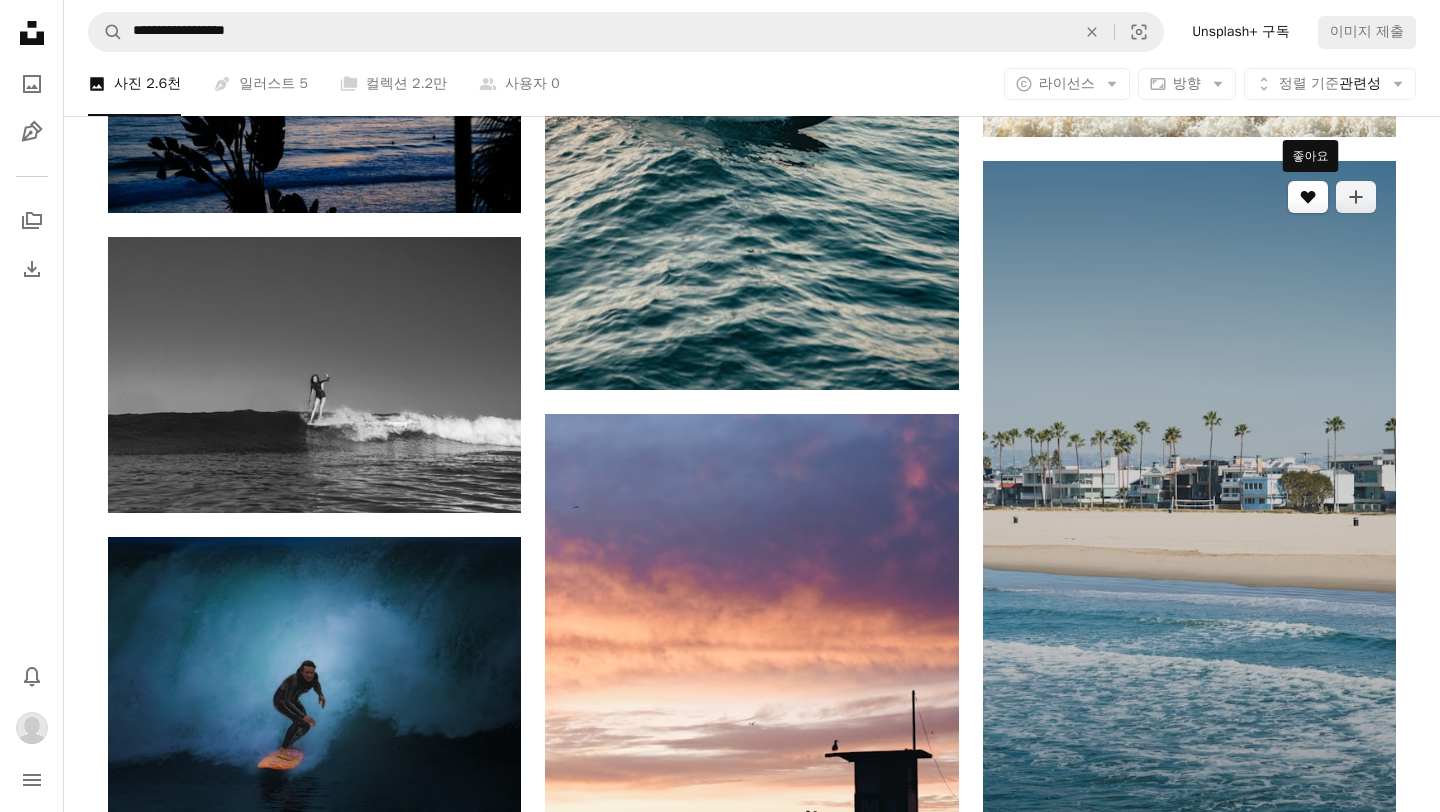click on "A heart" 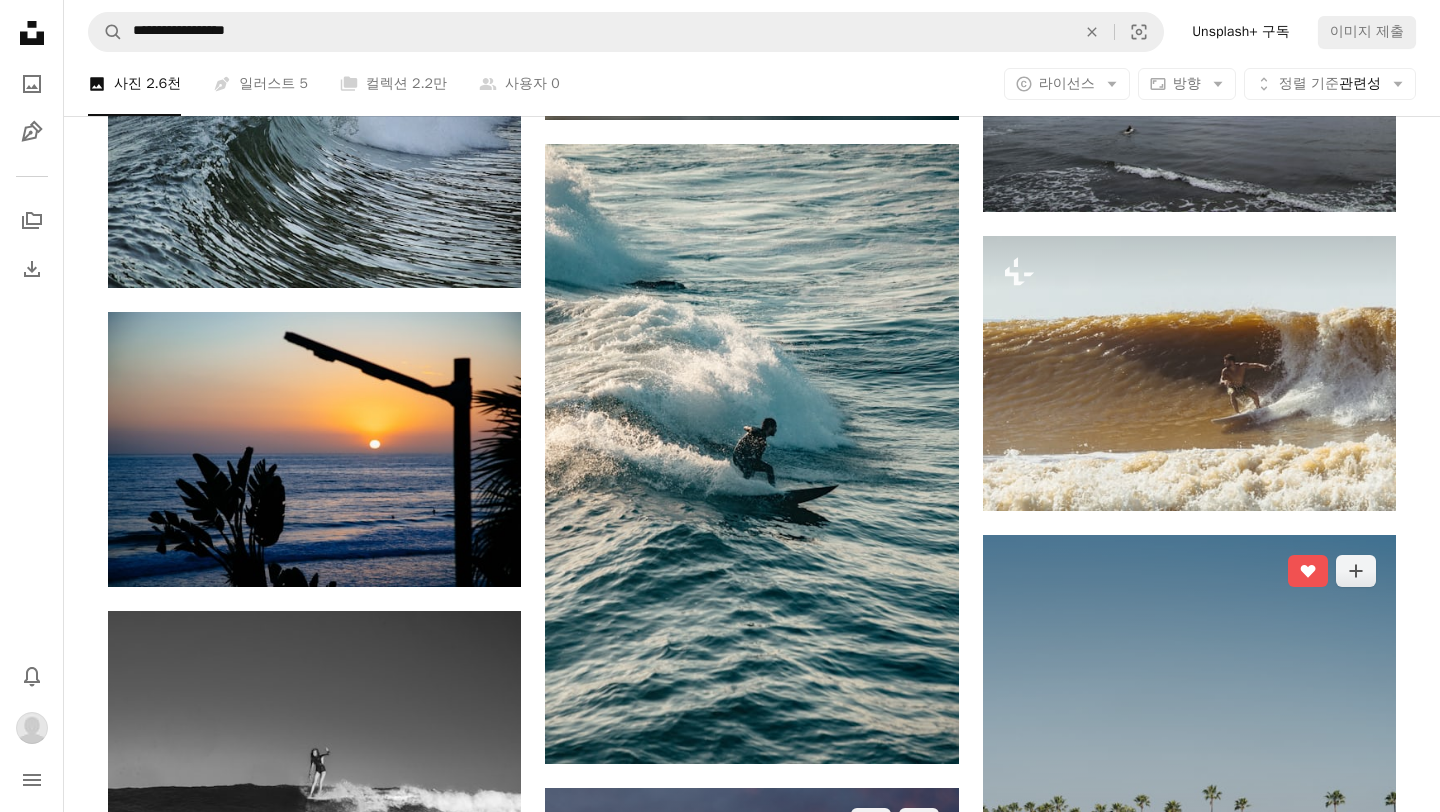 scroll, scrollTop: 31658, scrollLeft: 0, axis: vertical 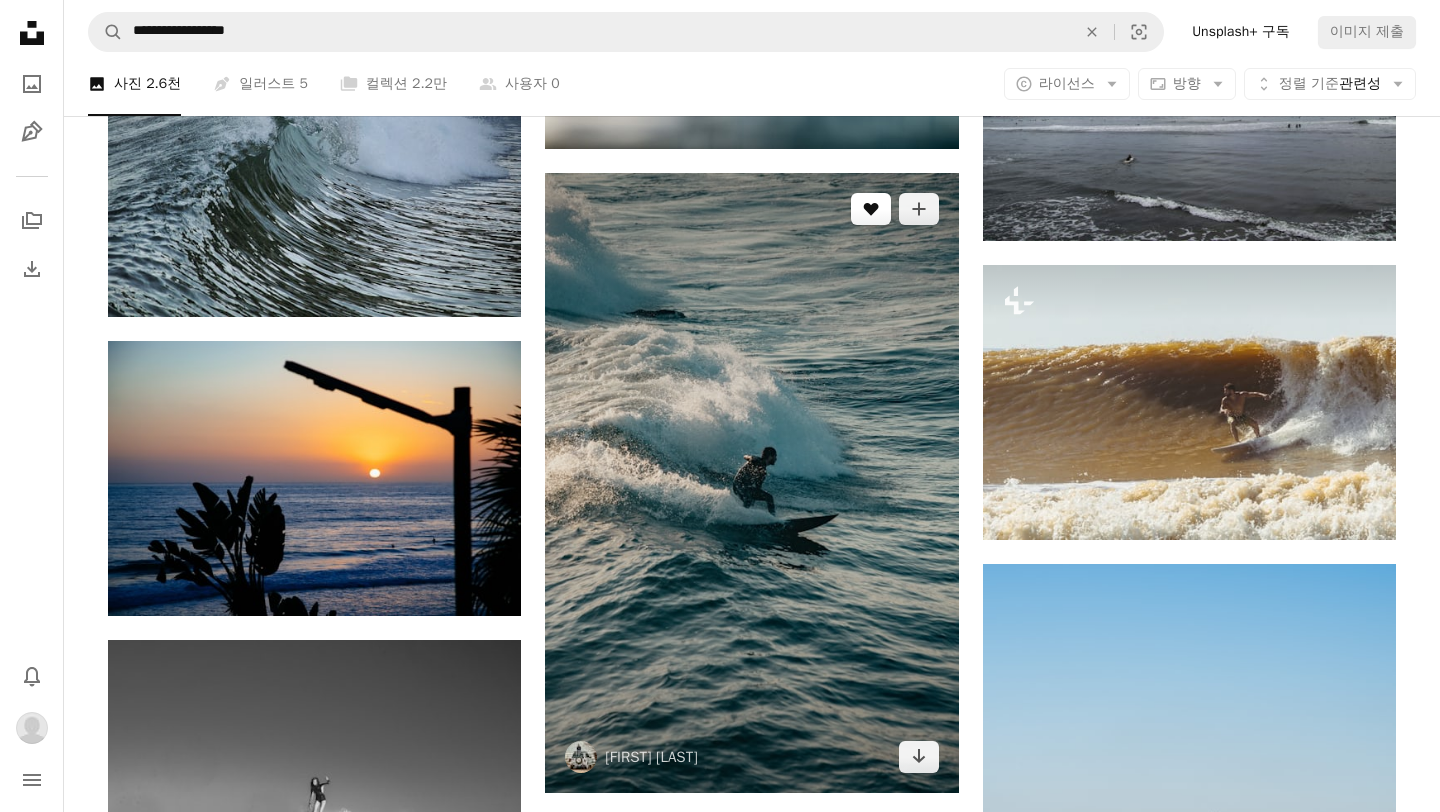 click on "A heart" at bounding box center [871, 209] 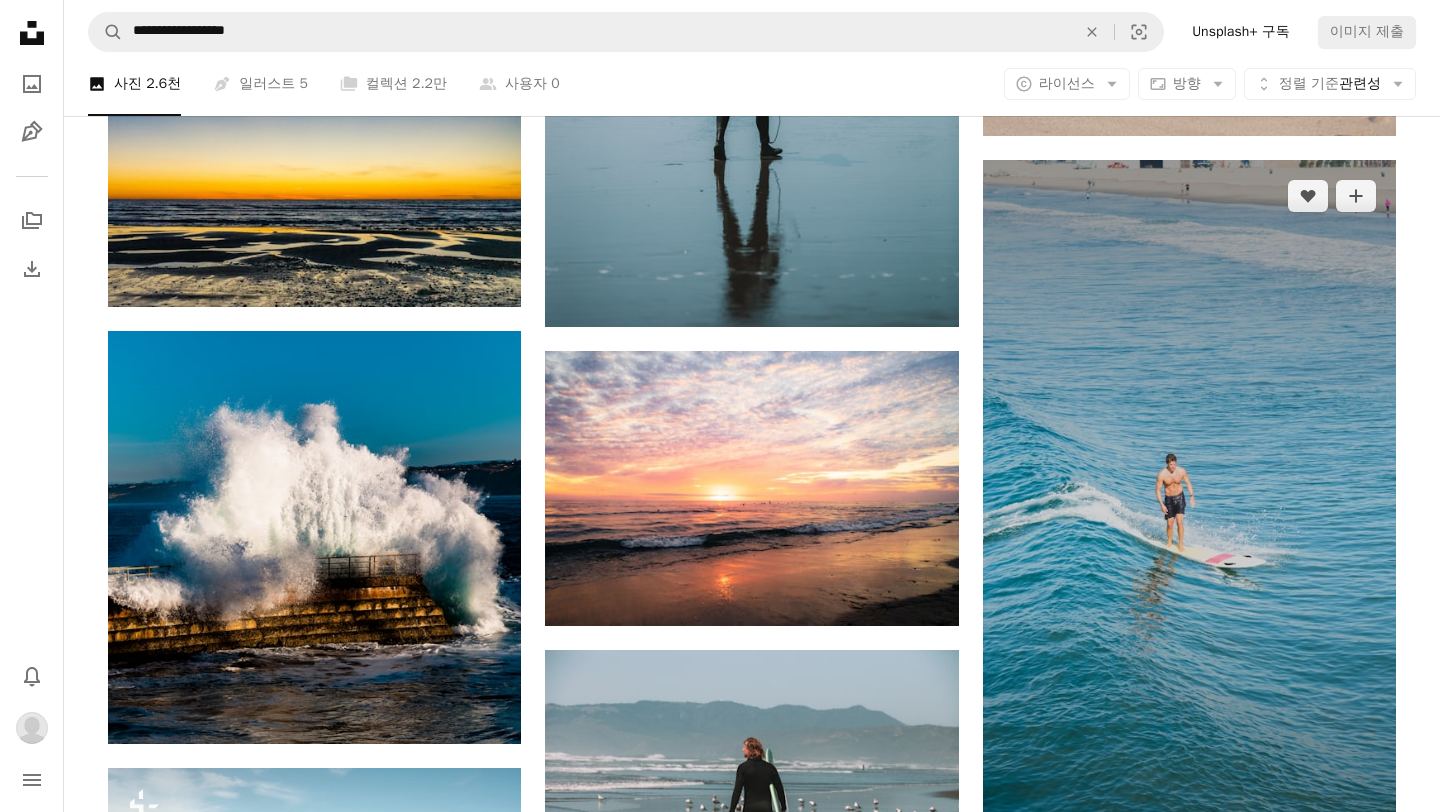 scroll, scrollTop: 35983, scrollLeft: 0, axis: vertical 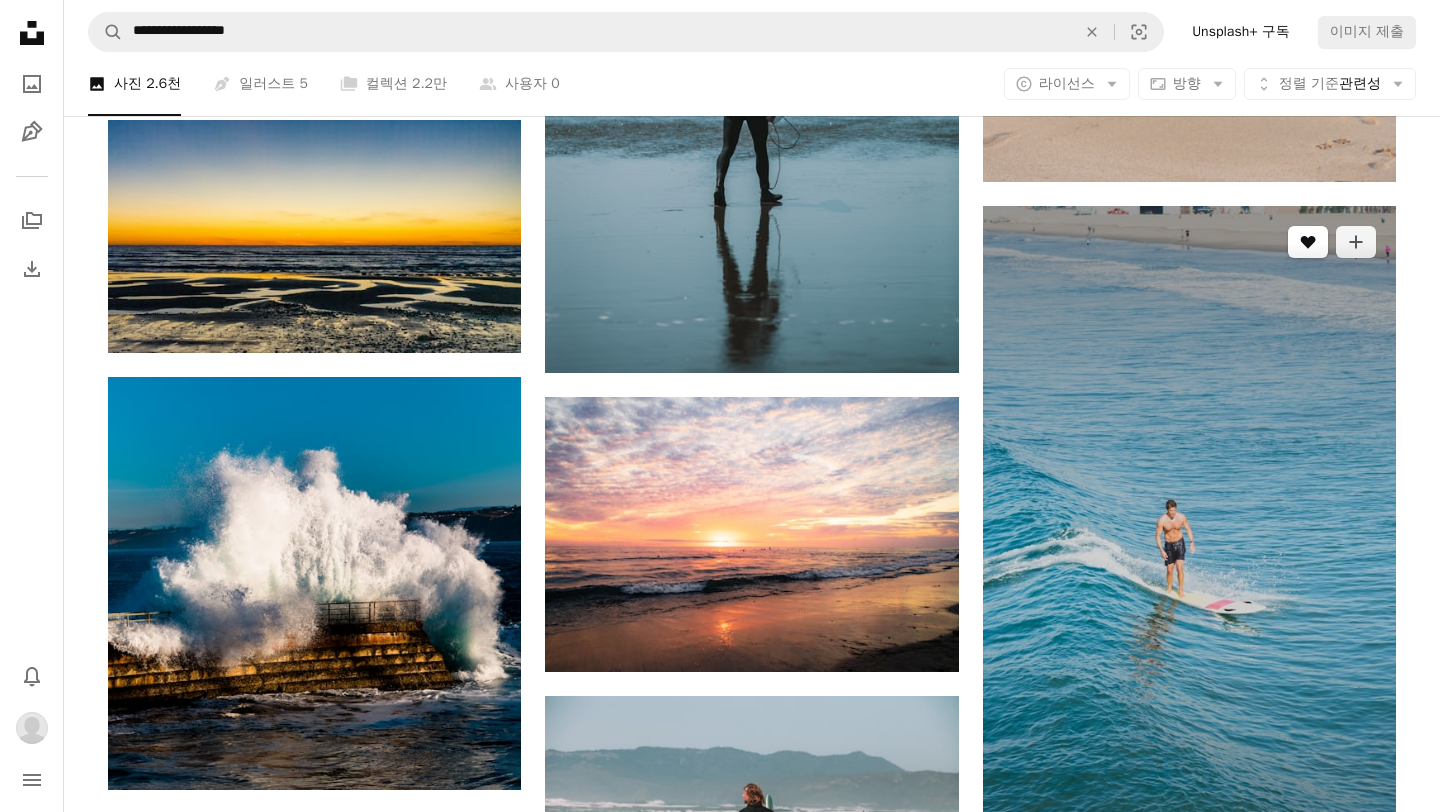 click 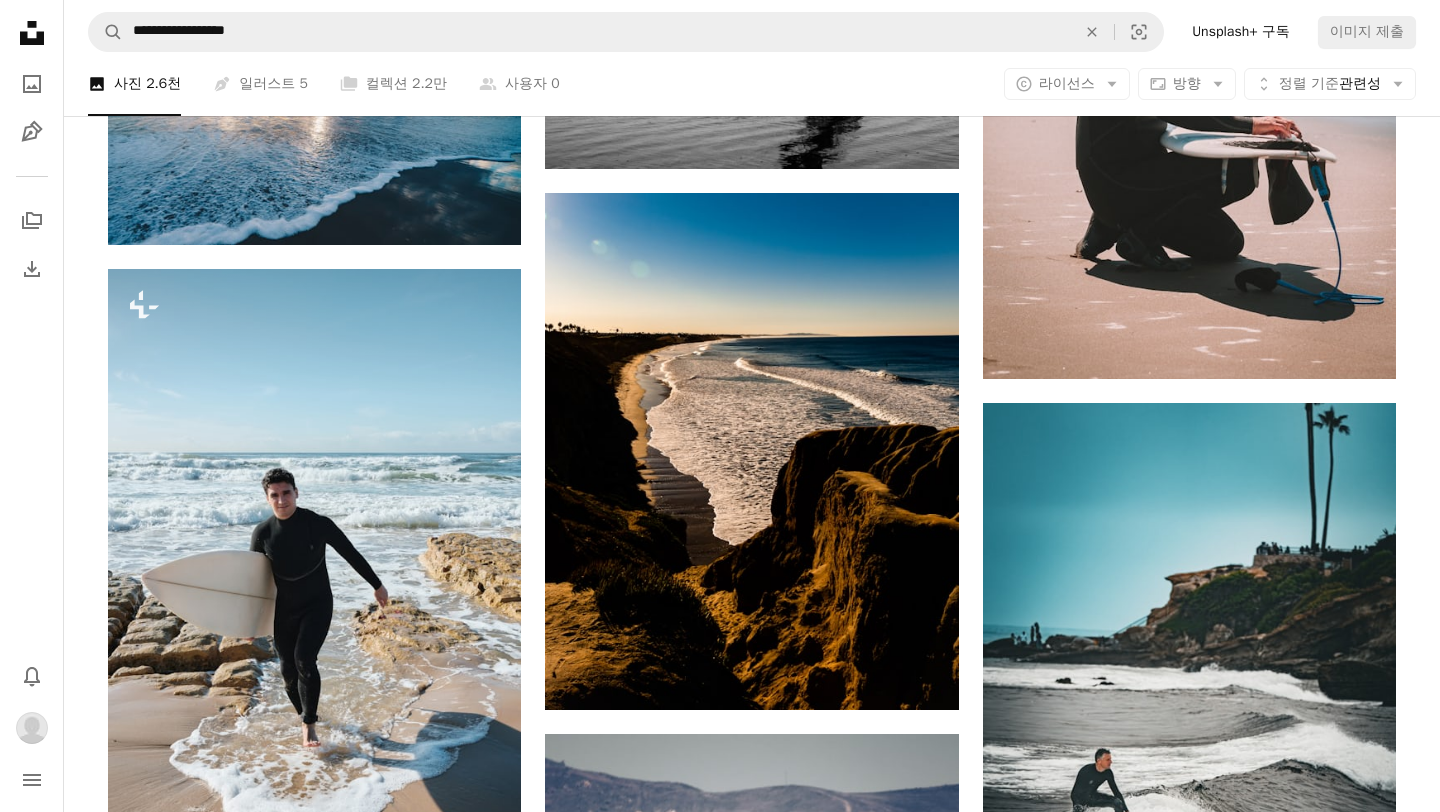 scroll, scrollTop: 37285, scrollLeft: 0, axis: vertical 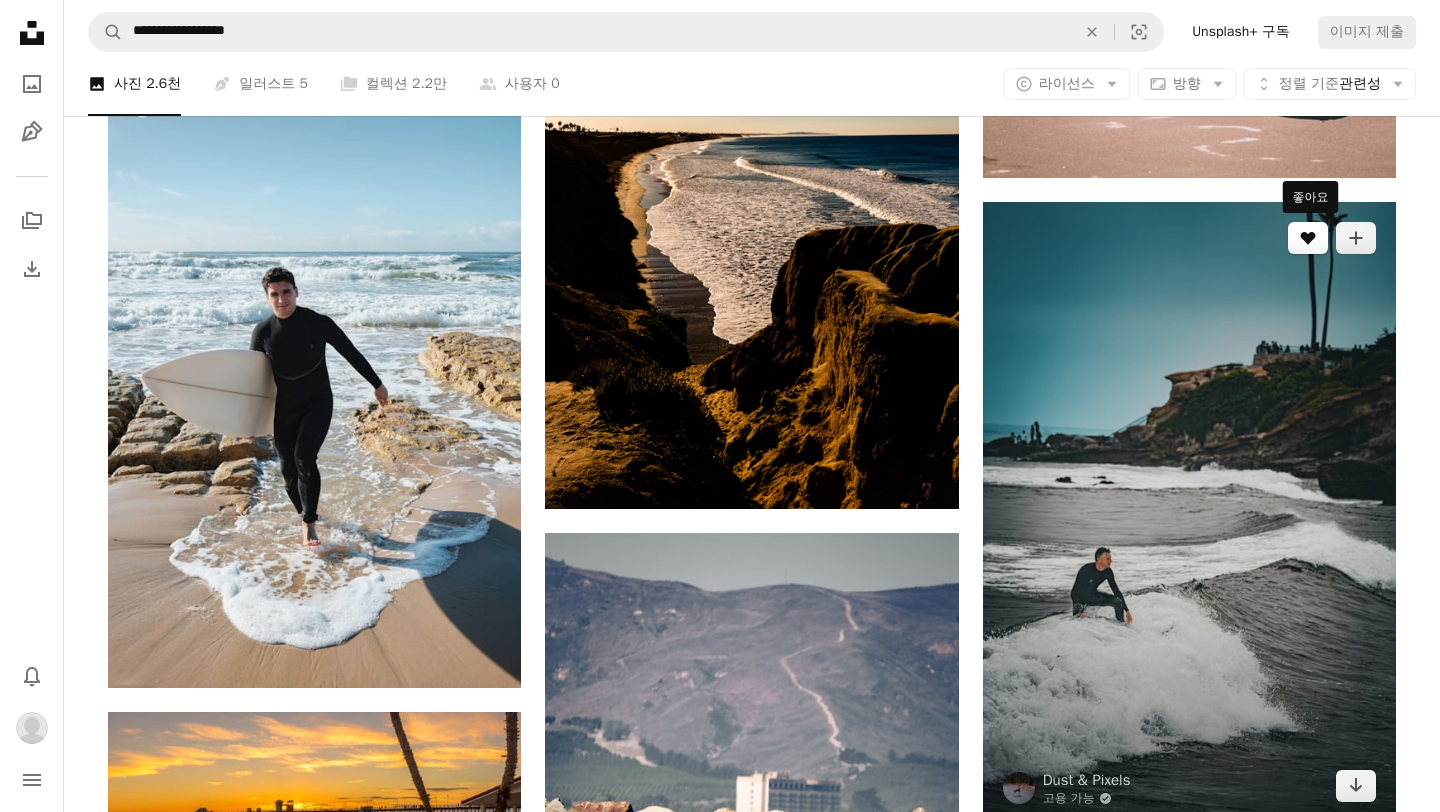 click on "A heart" 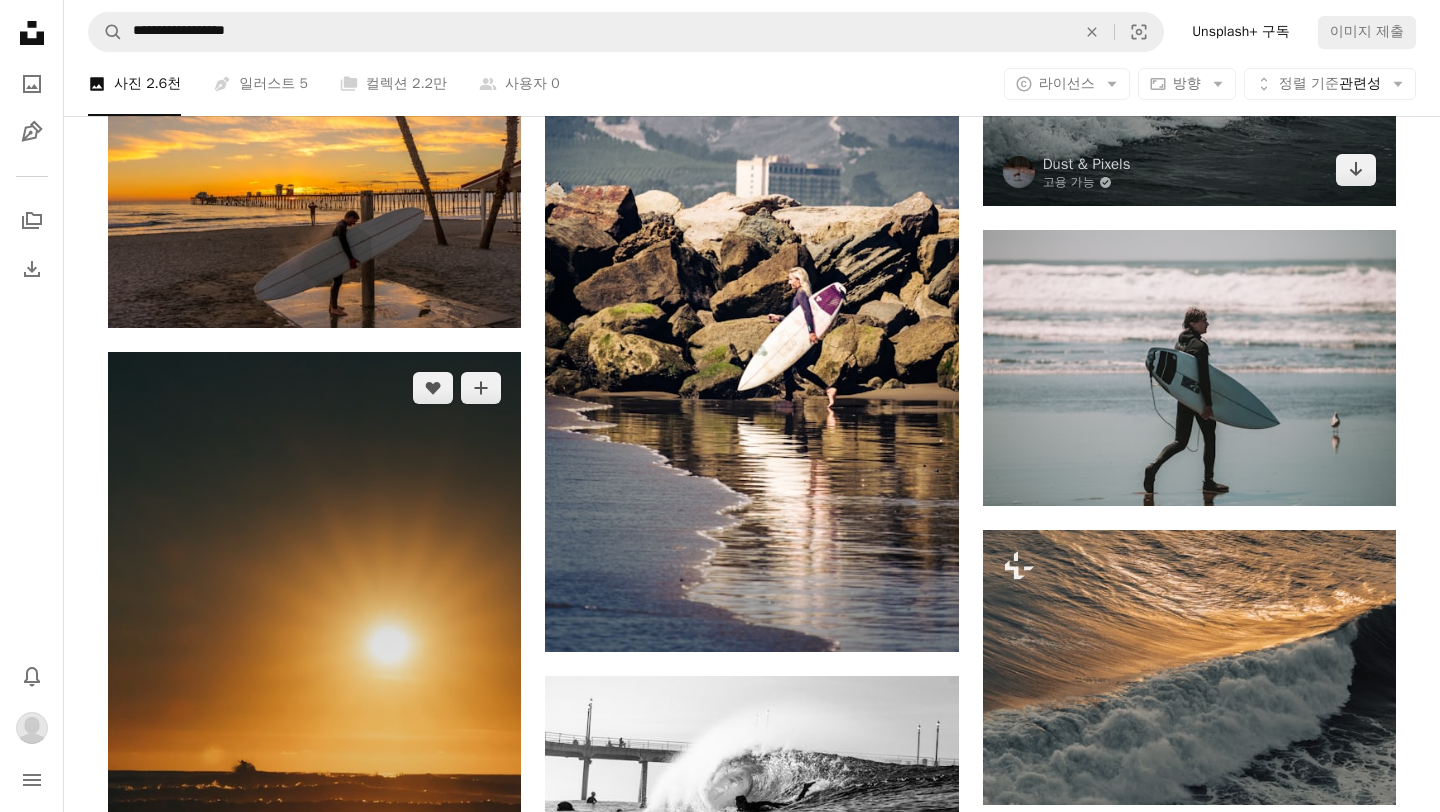scroll, scrollTop: 37839, scrollLeft: 0, axis: vertical 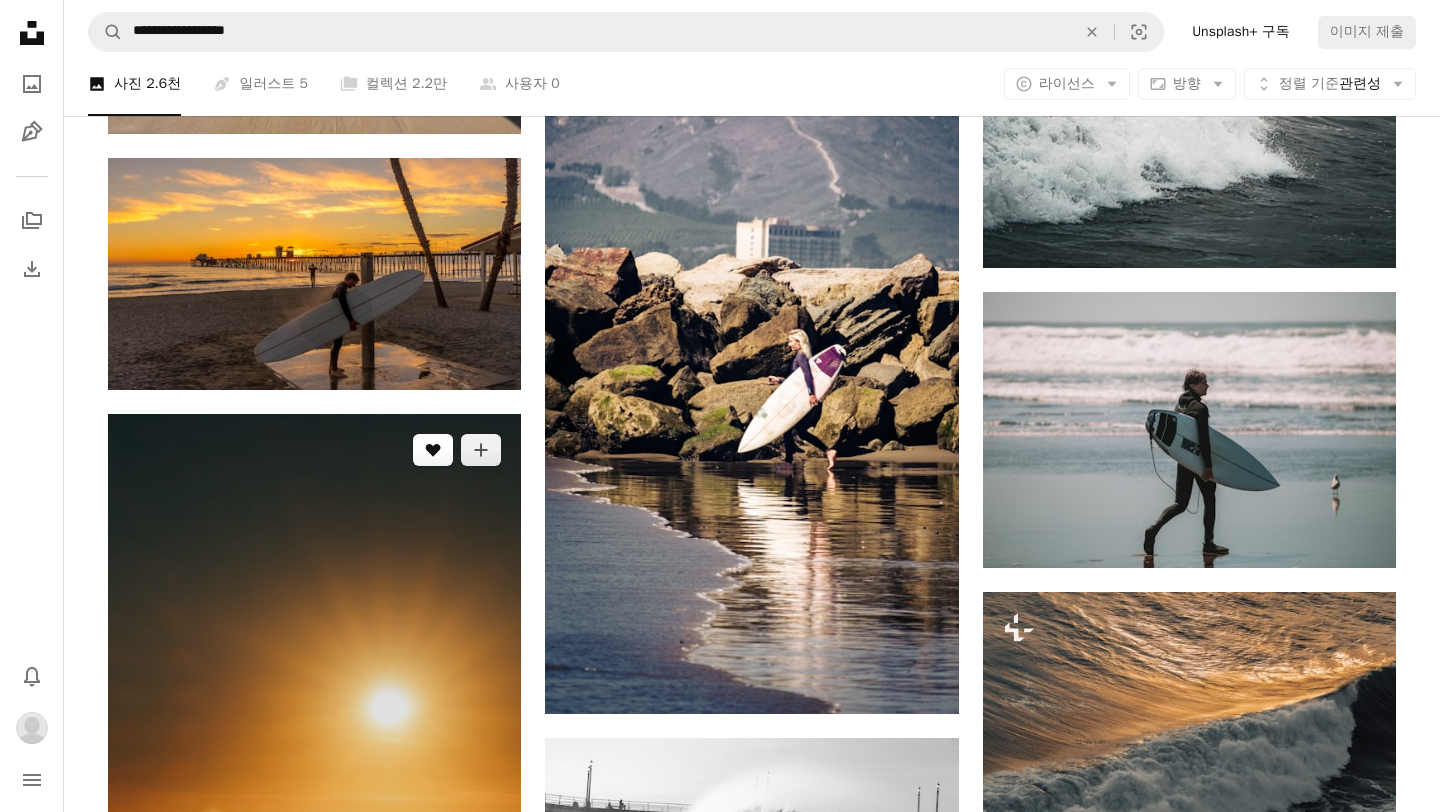 click 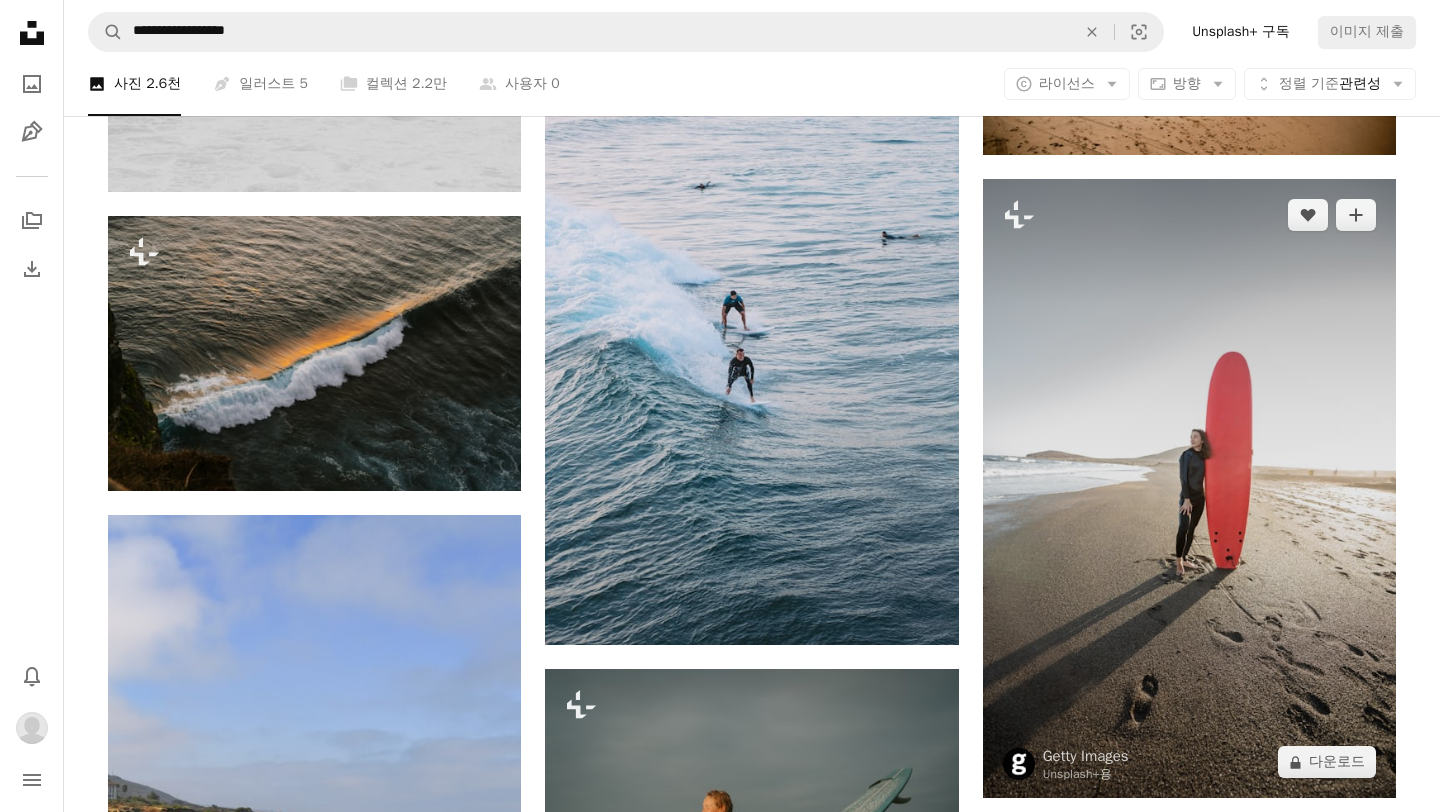scroll, scrollTop: 39710, scrollLeft: 0, axis: vertical 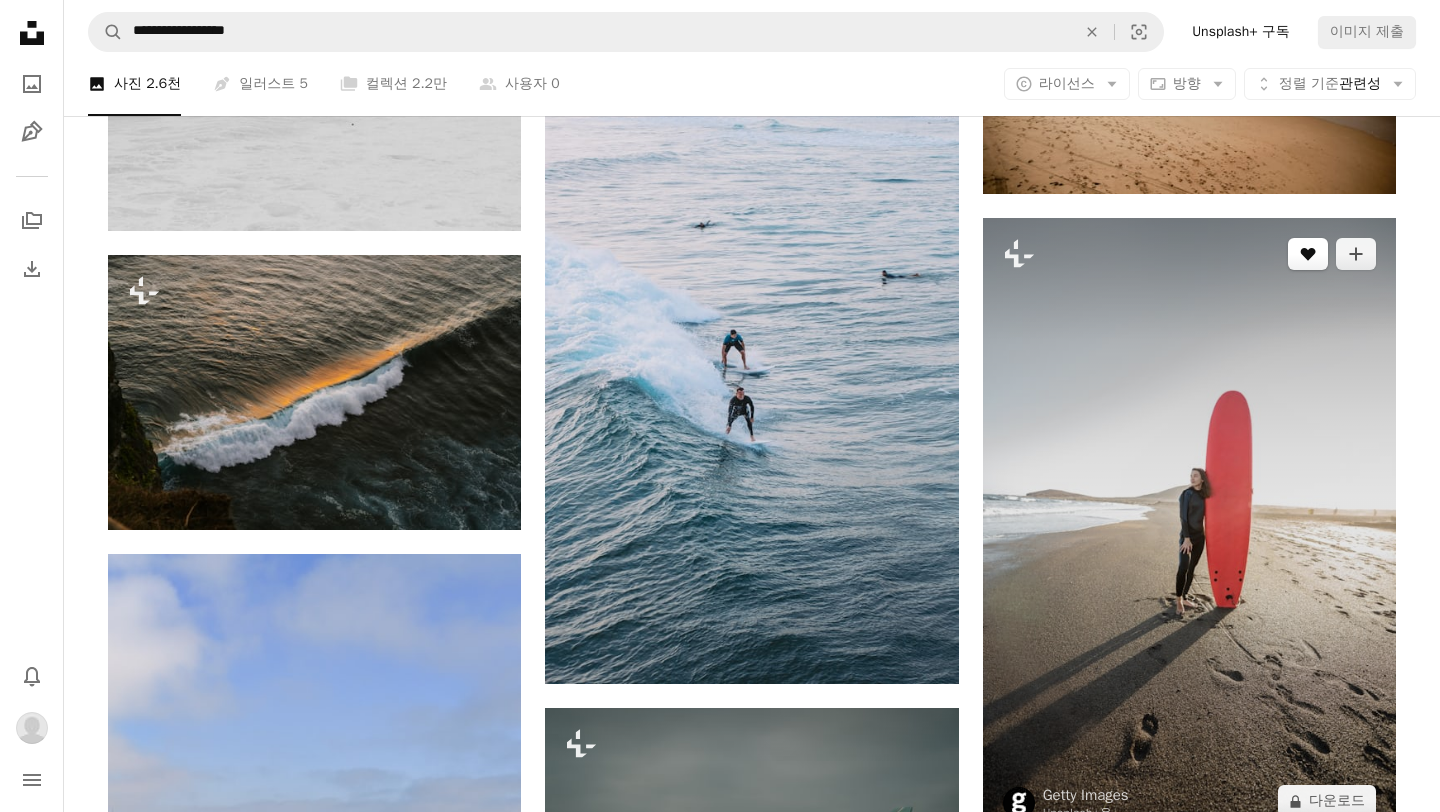 click 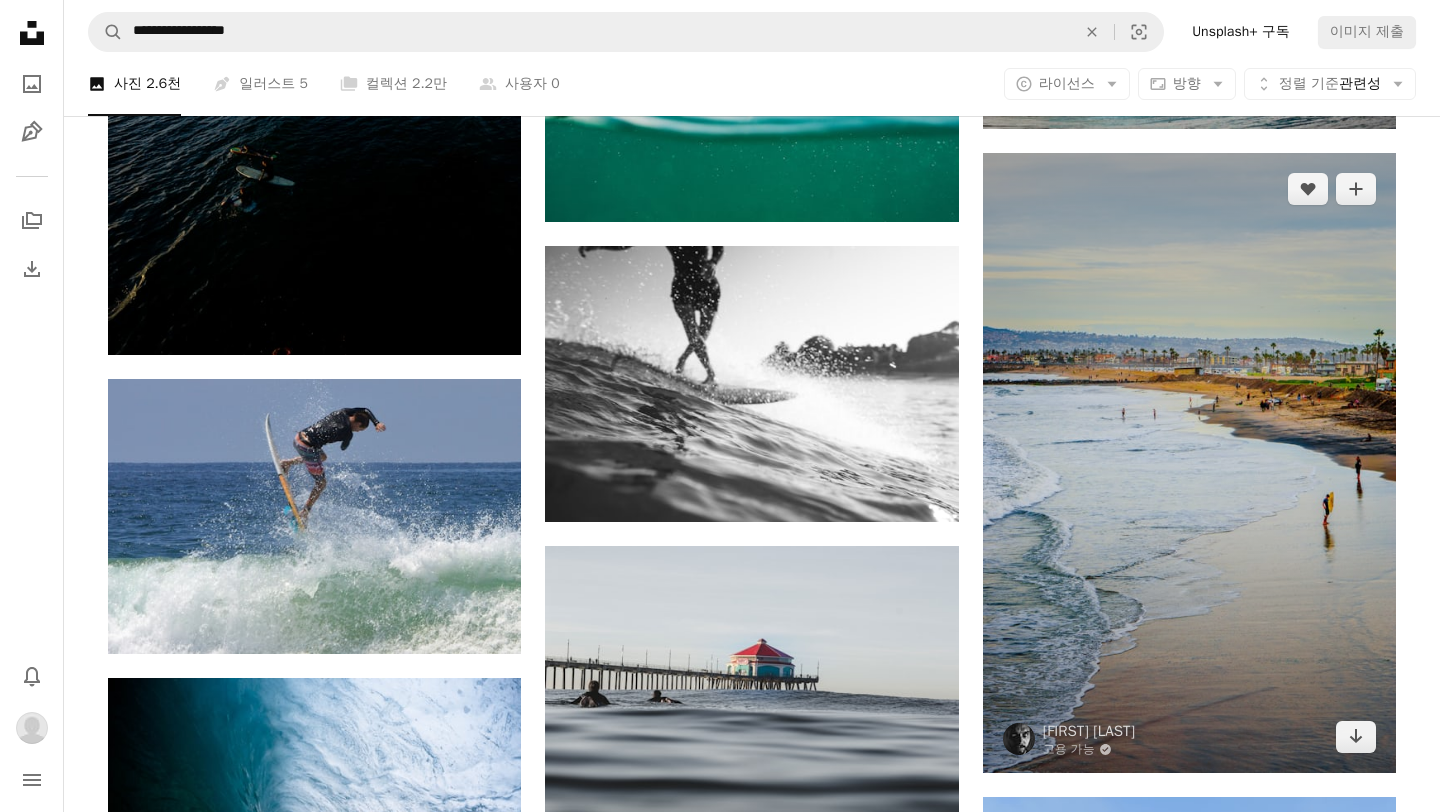 scroll, scrollTop: 41051, scrollLeft: 0, axis: vertical 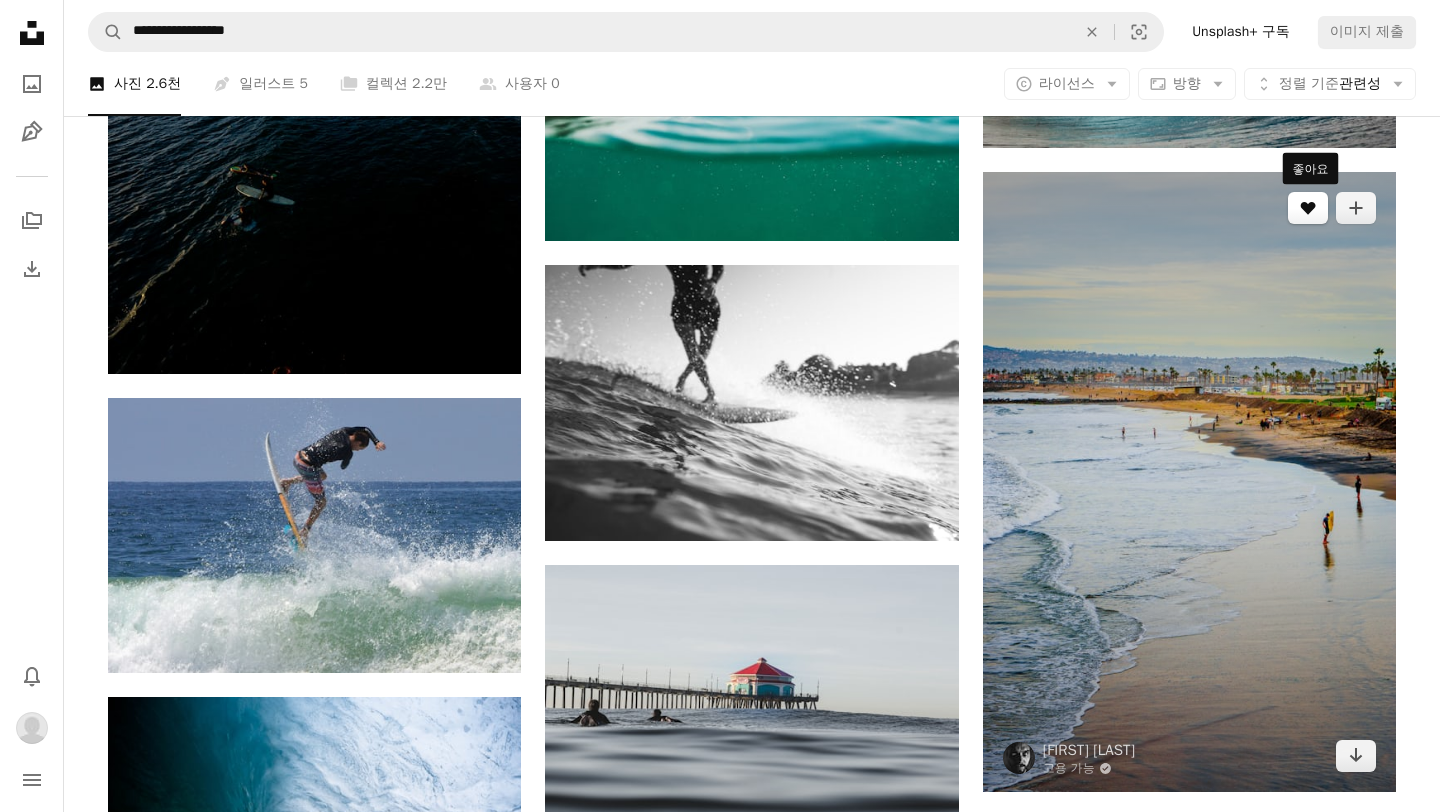 click on "A heart" at bounding box center (1308, 208) 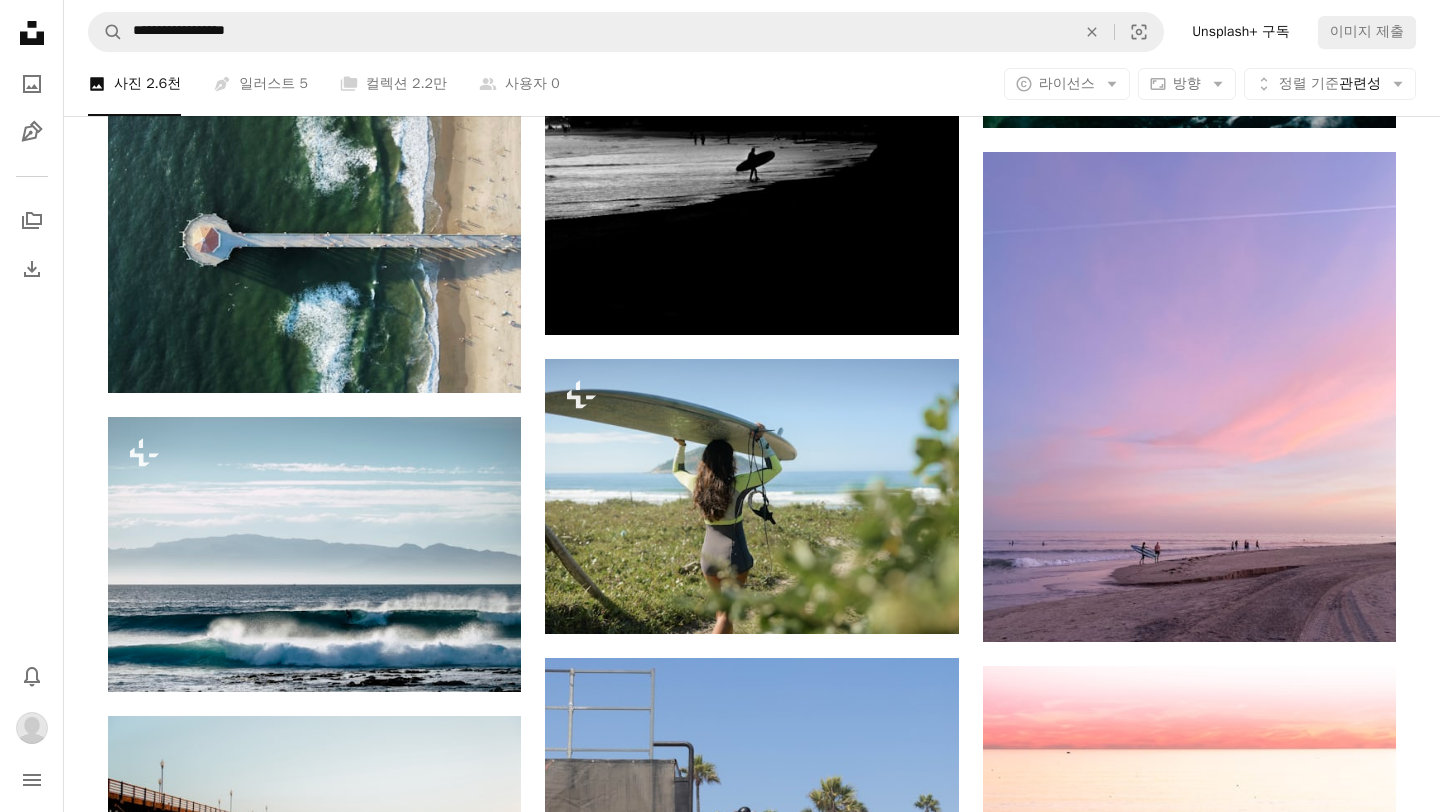 scroll, scrollTop: 47092, scrollLeft: 0, axis: vertical 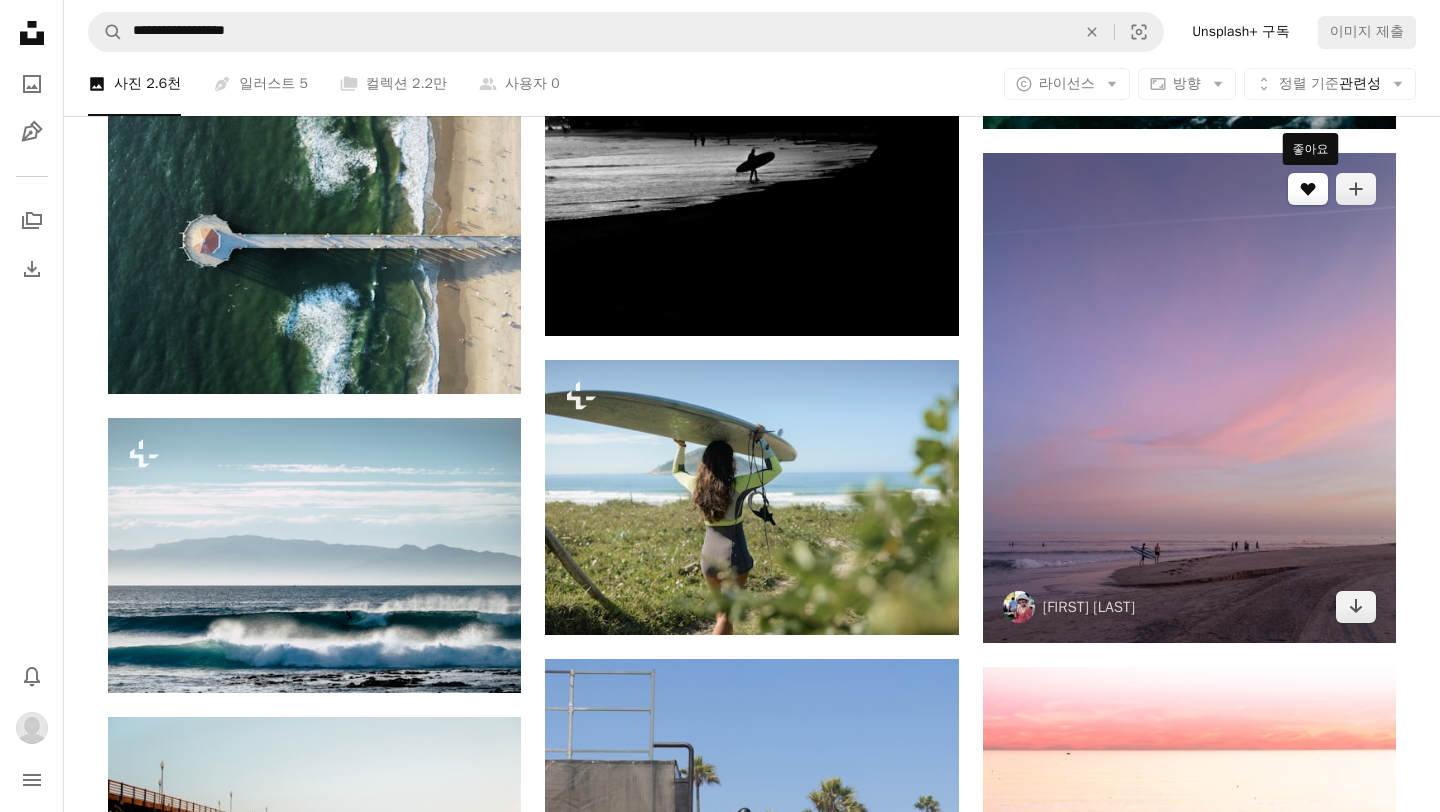 click on "A heart" at bounding box center [1308, 189] 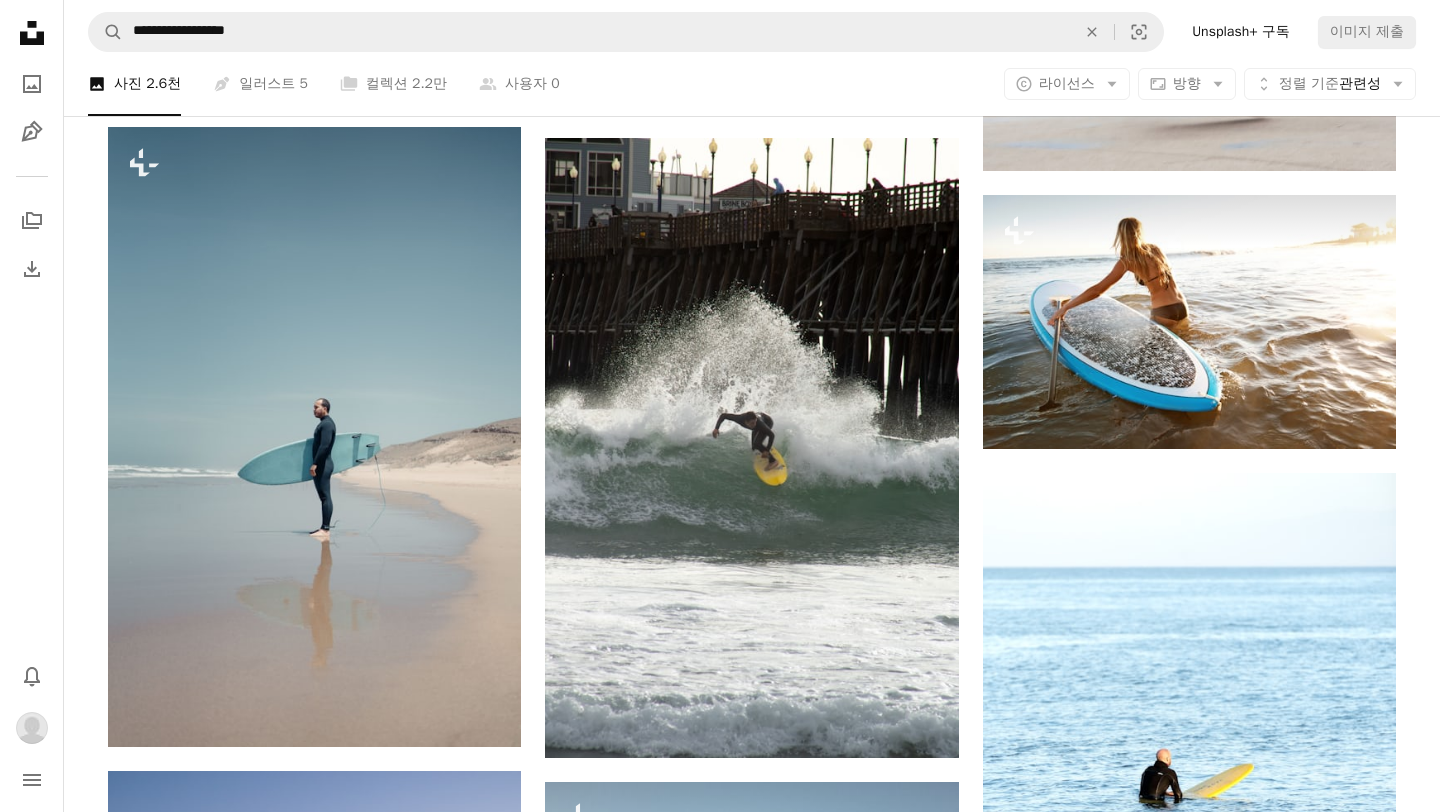 scroll, scrollTop: 53065, scrollLeft: 0, axis: vertical 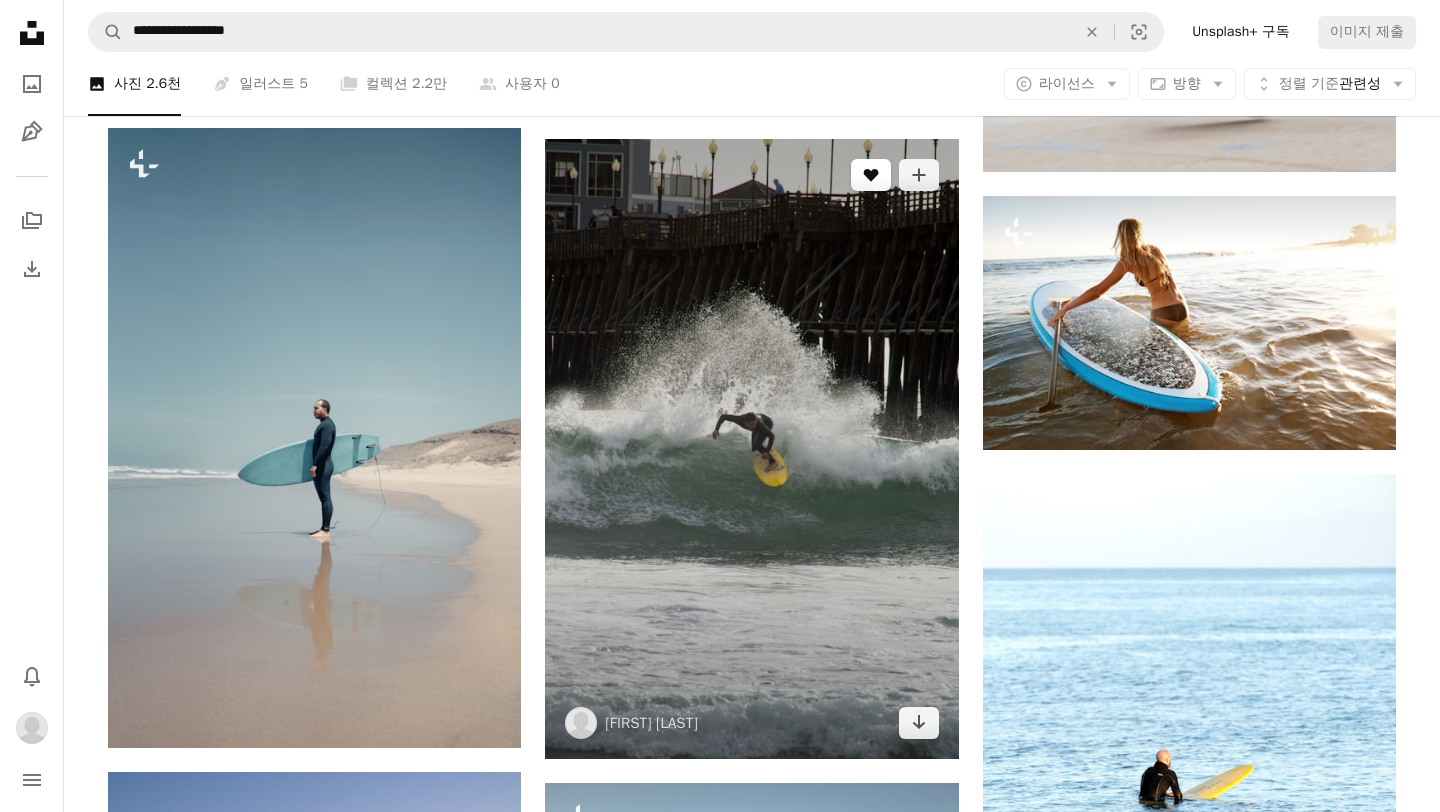 click on "A heart" 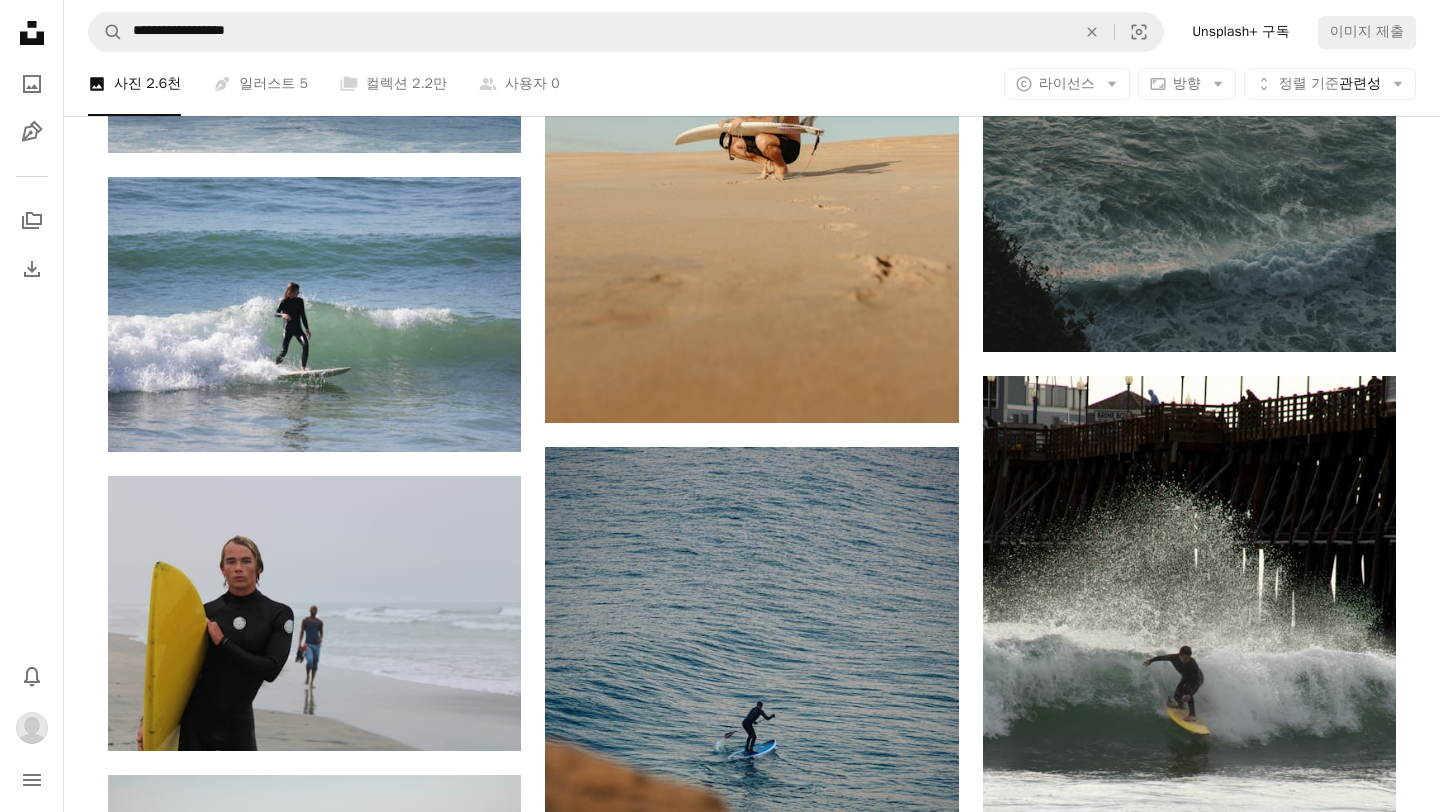 scroll, scrollTop: 54677, scrollLeft: 0, axis: vertical 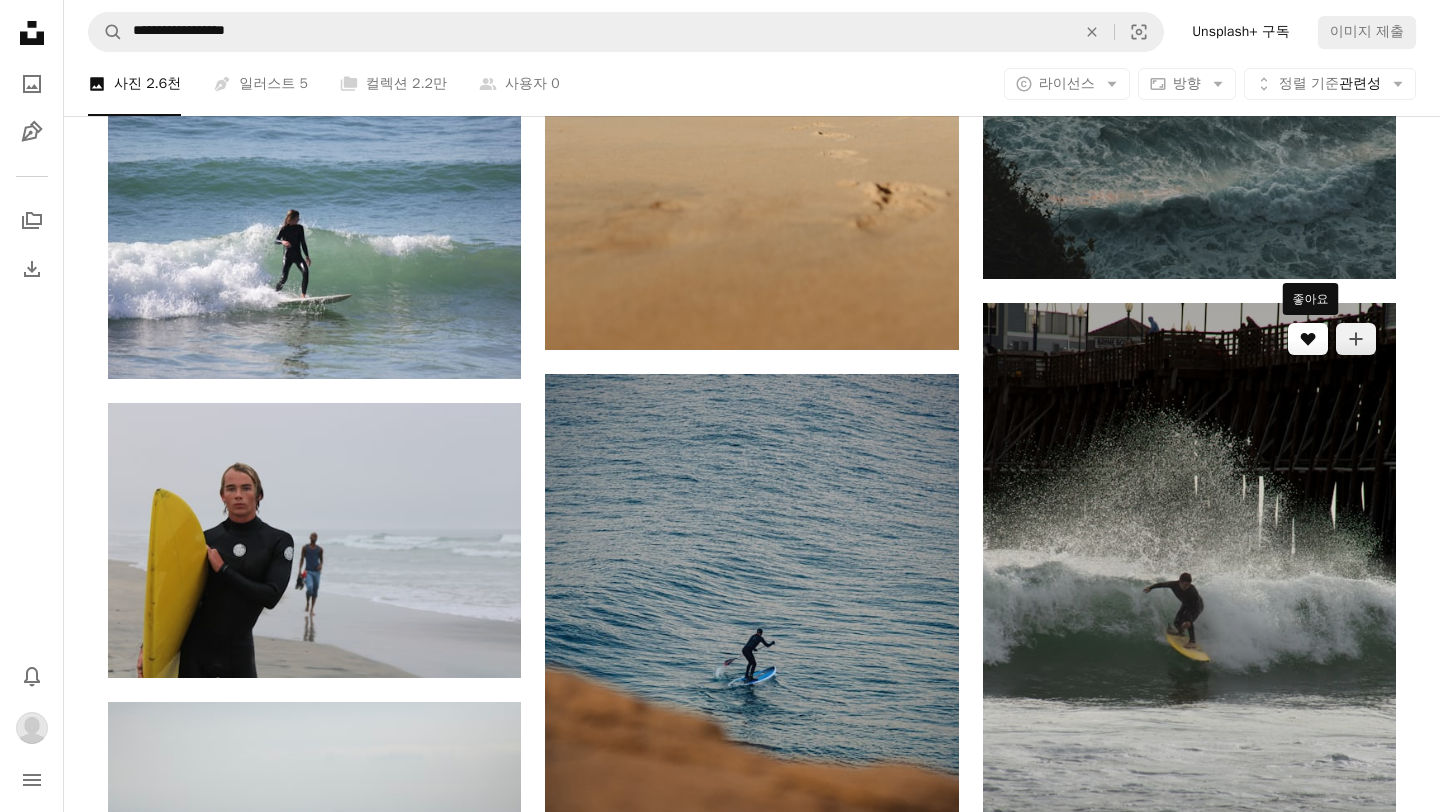 click on "A heart" at bounding box center [1308, 339] 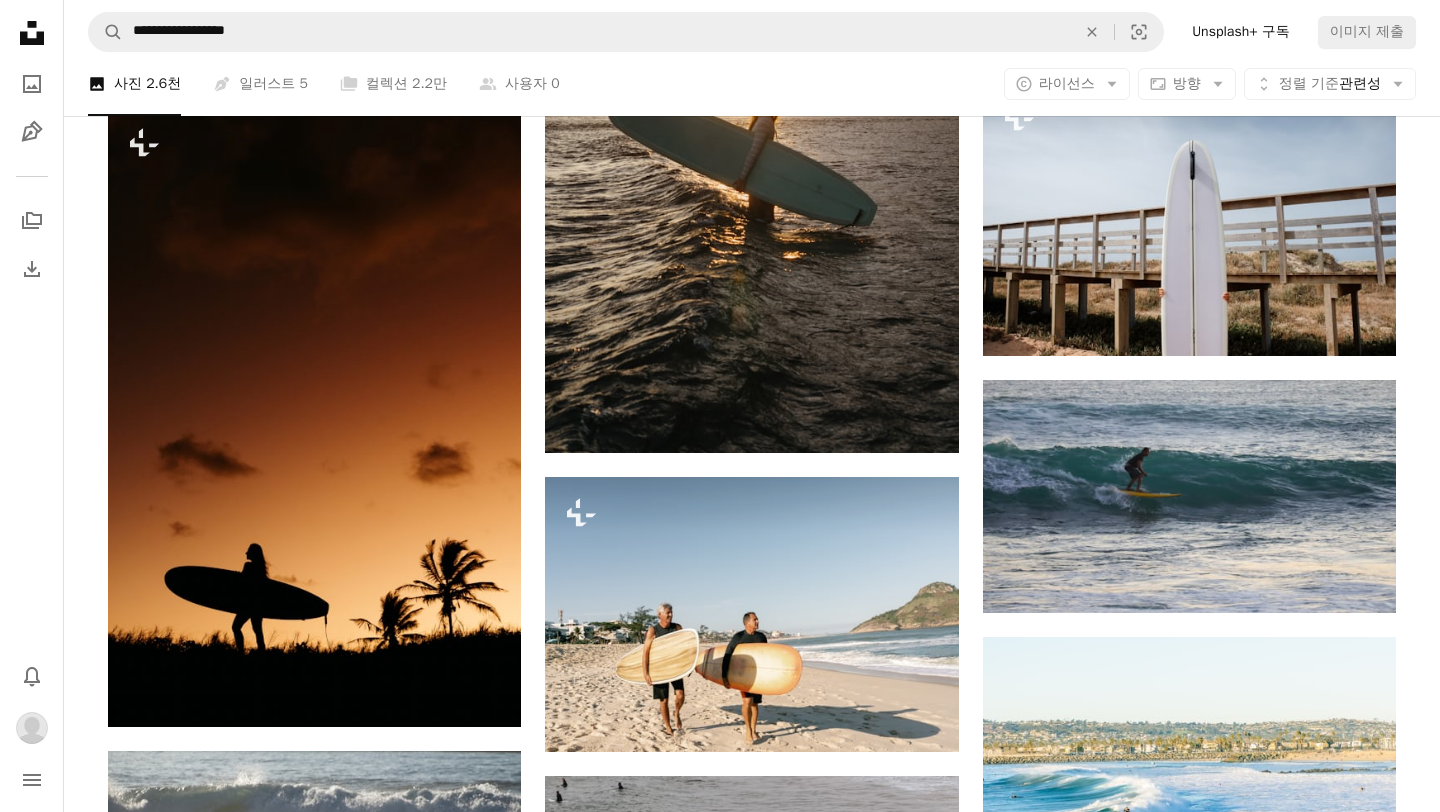 scroll, scrollTop: 58562, scrollLeft: 0, axis: vertical 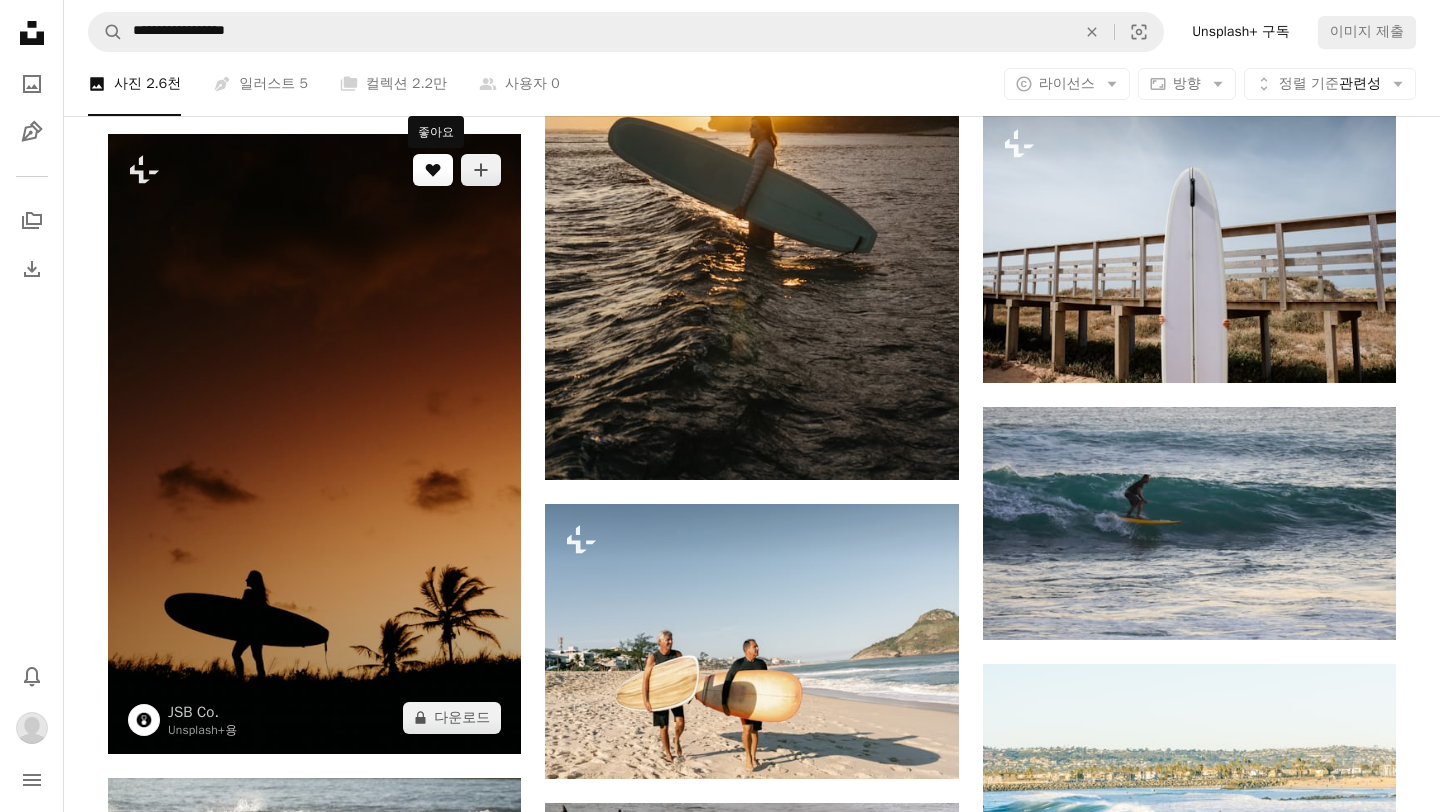 click on "A heart" 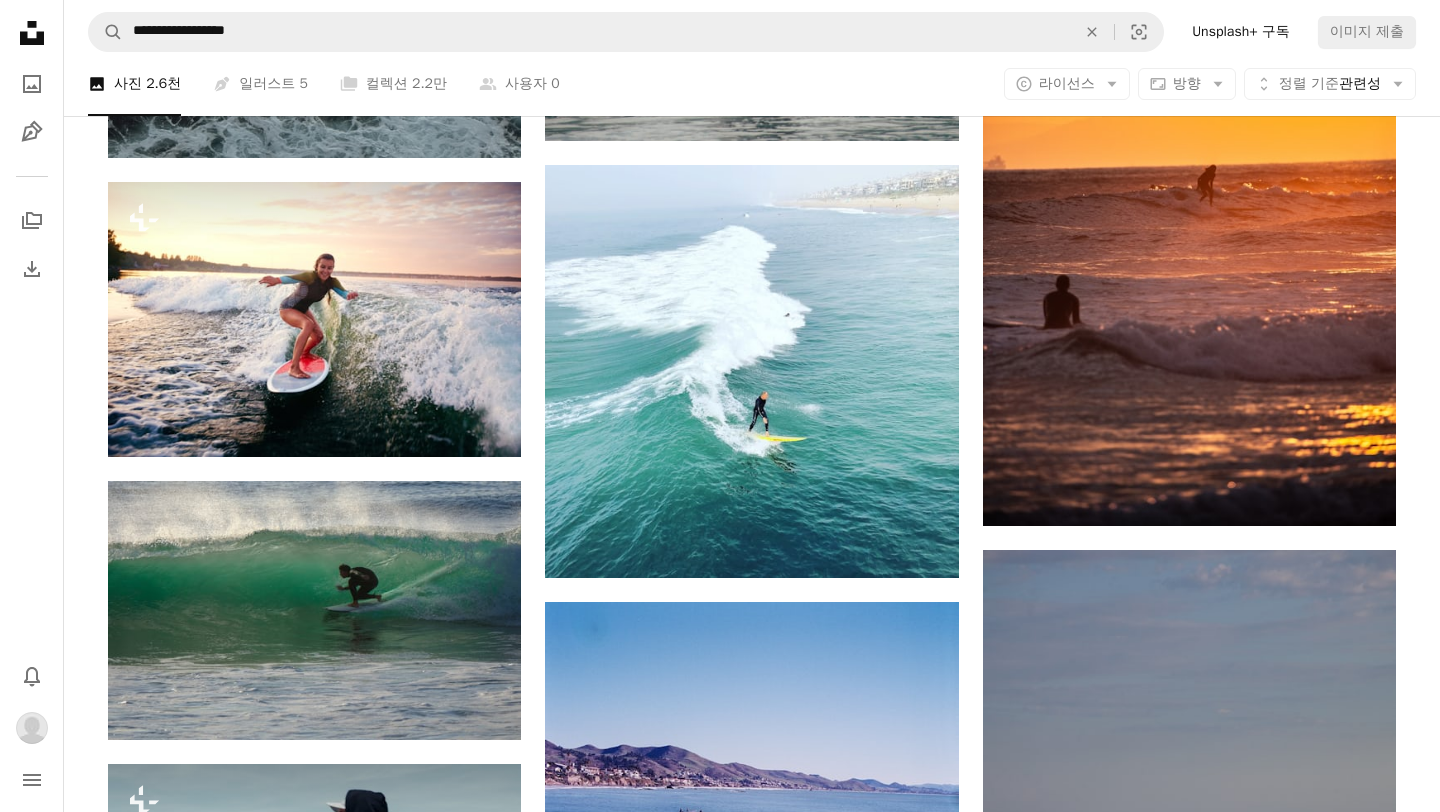 scroll, scrollTop: 63808, scrollLeft: 0, axis: vertical 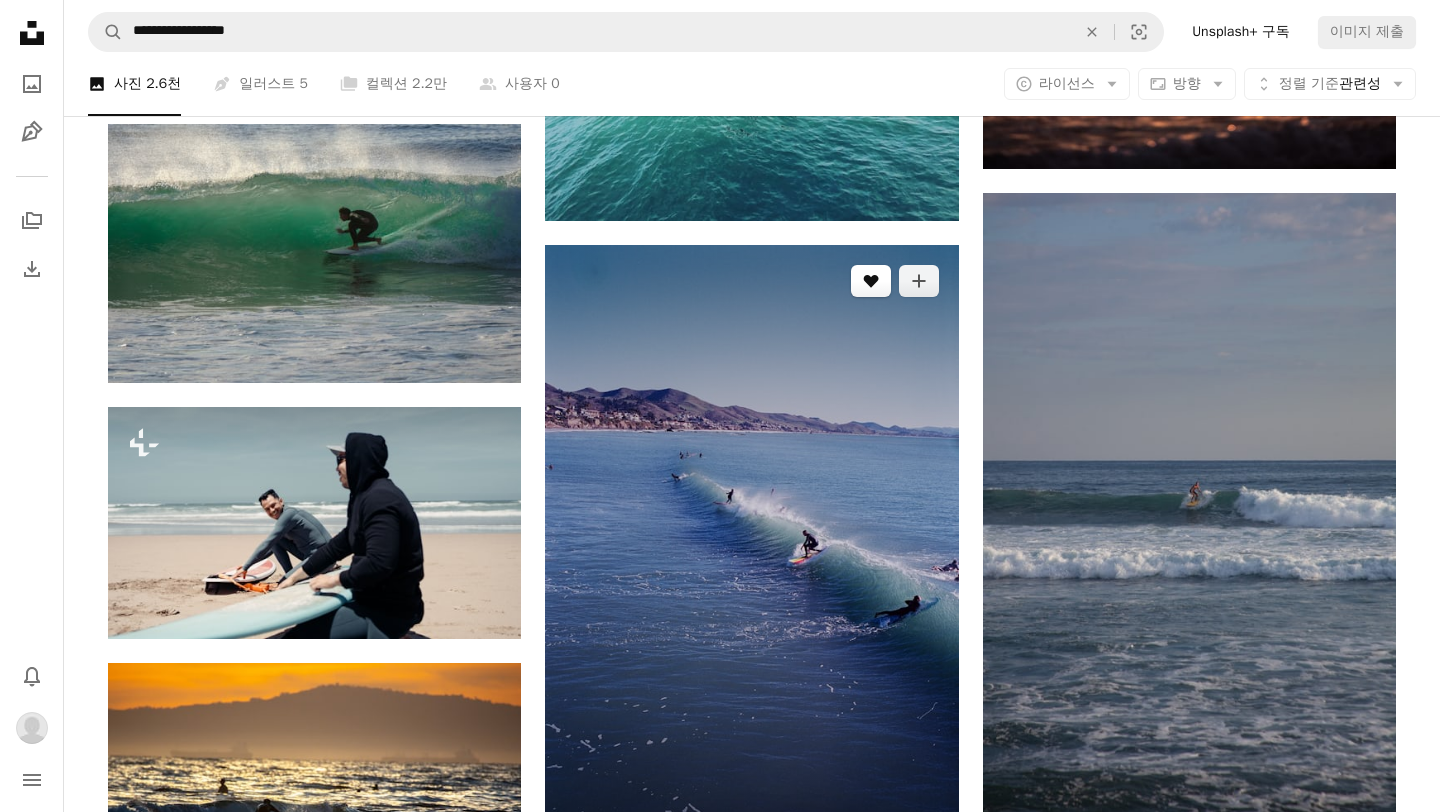 click on "A heart" at bounding box center (871, 281) 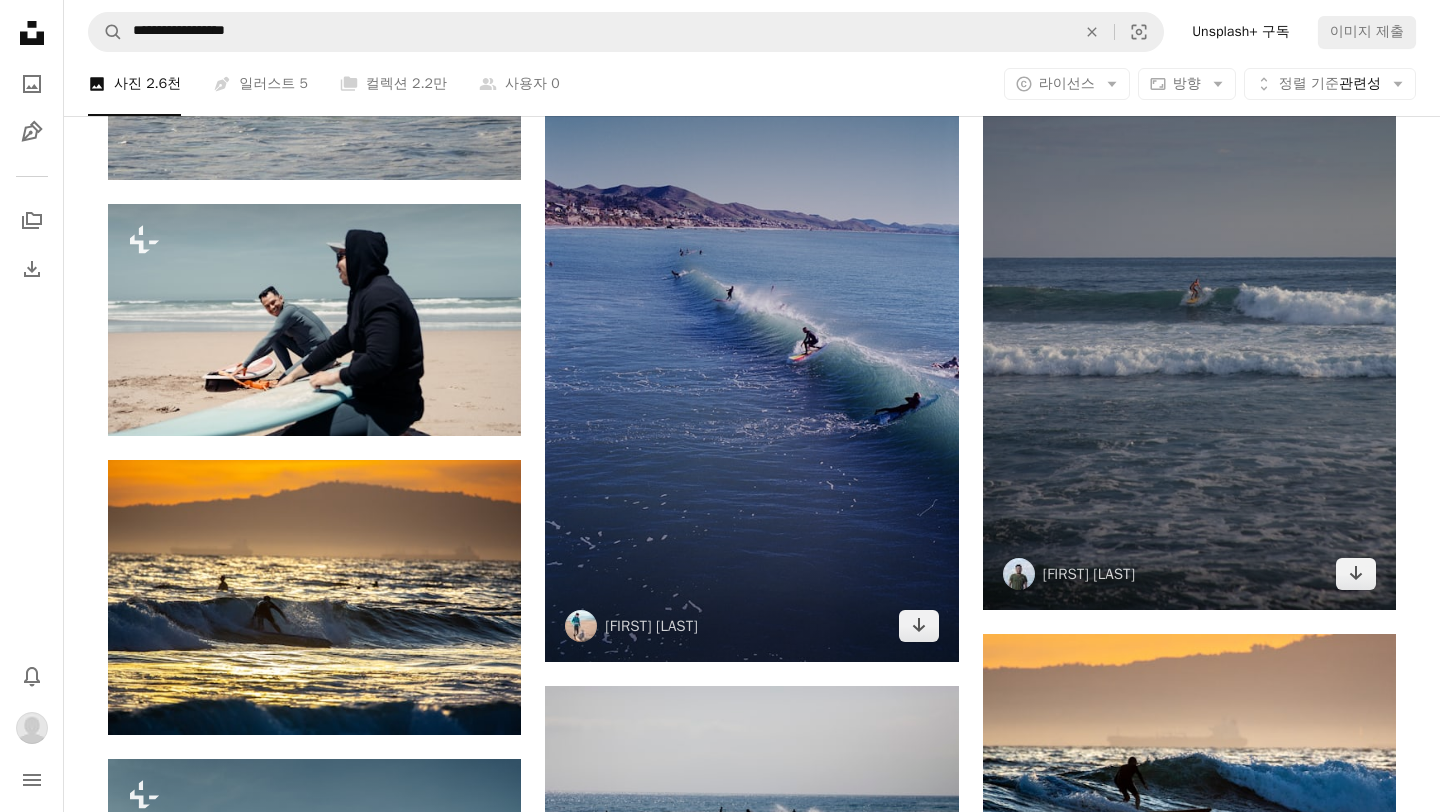 scroll, scrollTop: 63737, scrollLeft: 0, axis: vertical 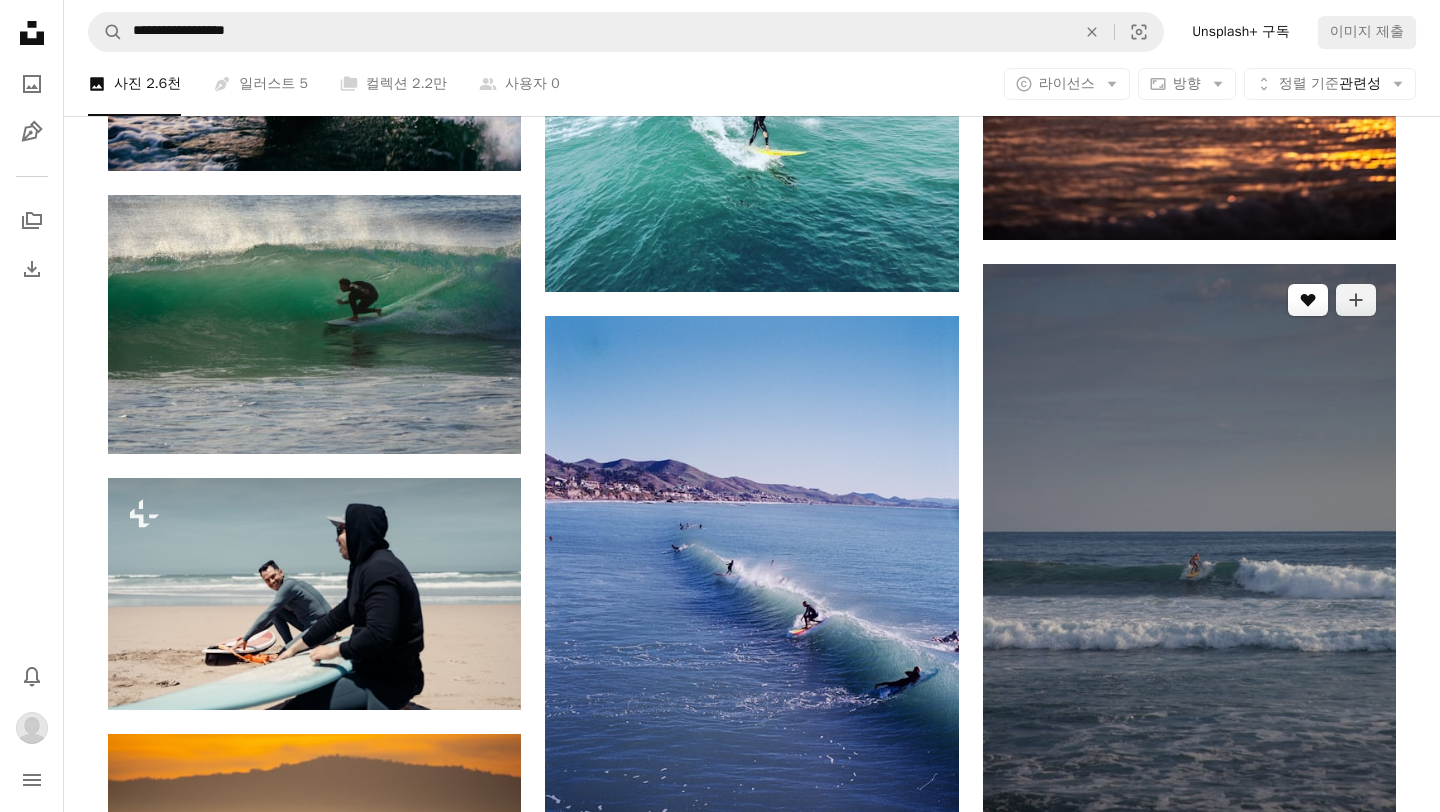 click on "A heart" at bounding box center [1308, 300] 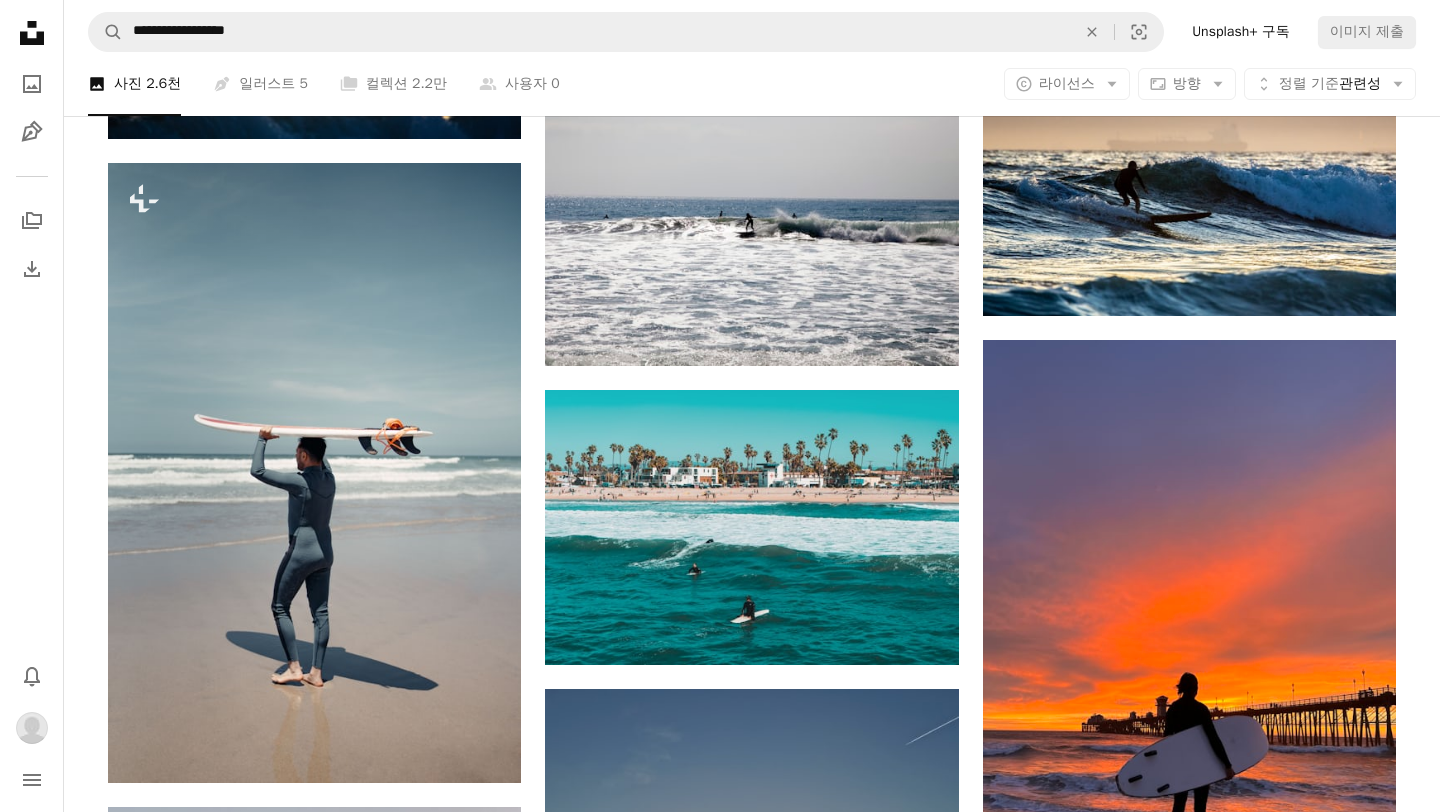 scroll, scrollTop: 64728, scrollLeft: 0, axis: vertical 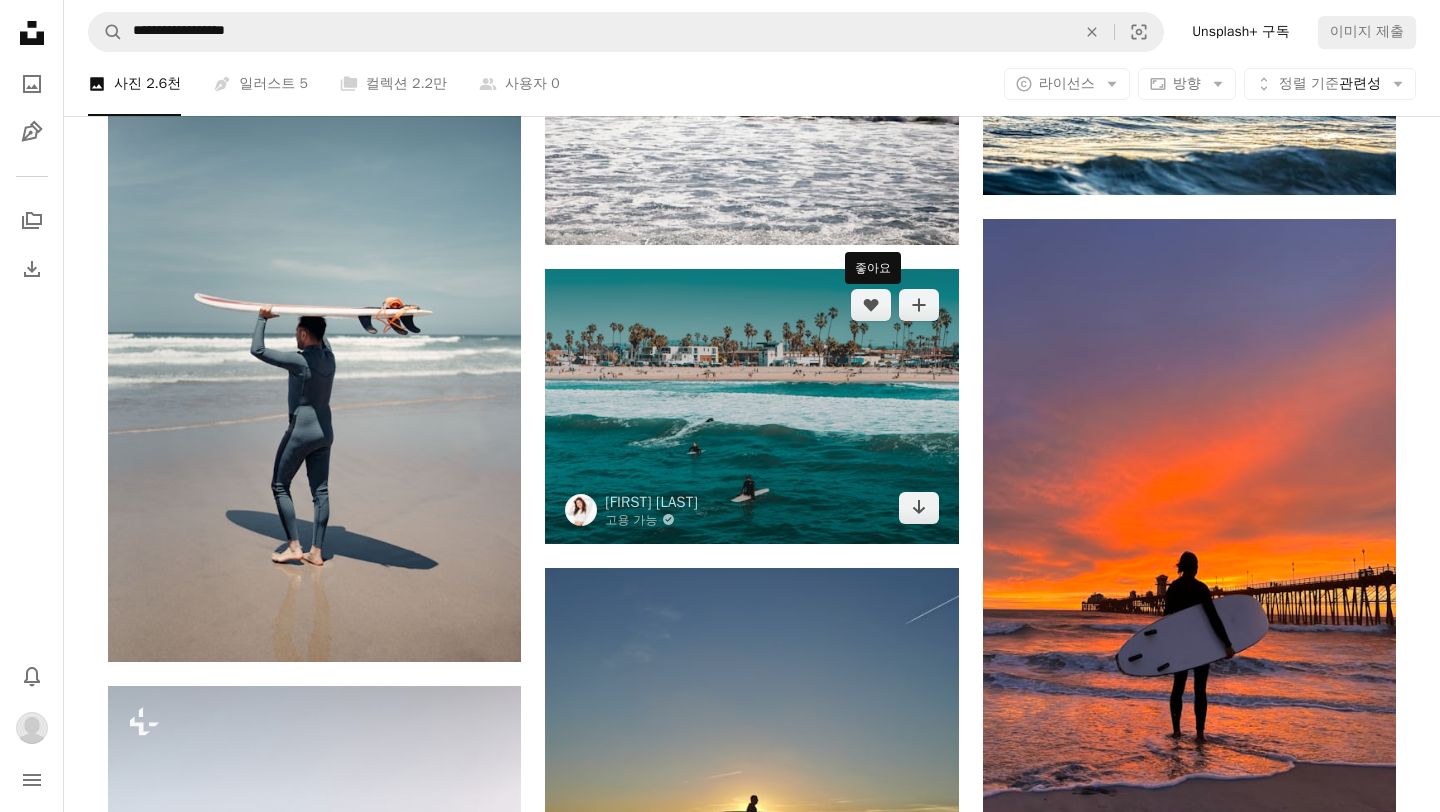 drag, startPoint x: 860, startPoint y: 317, endPoint x: 740, endPoint y: 453, distance: 181.37254 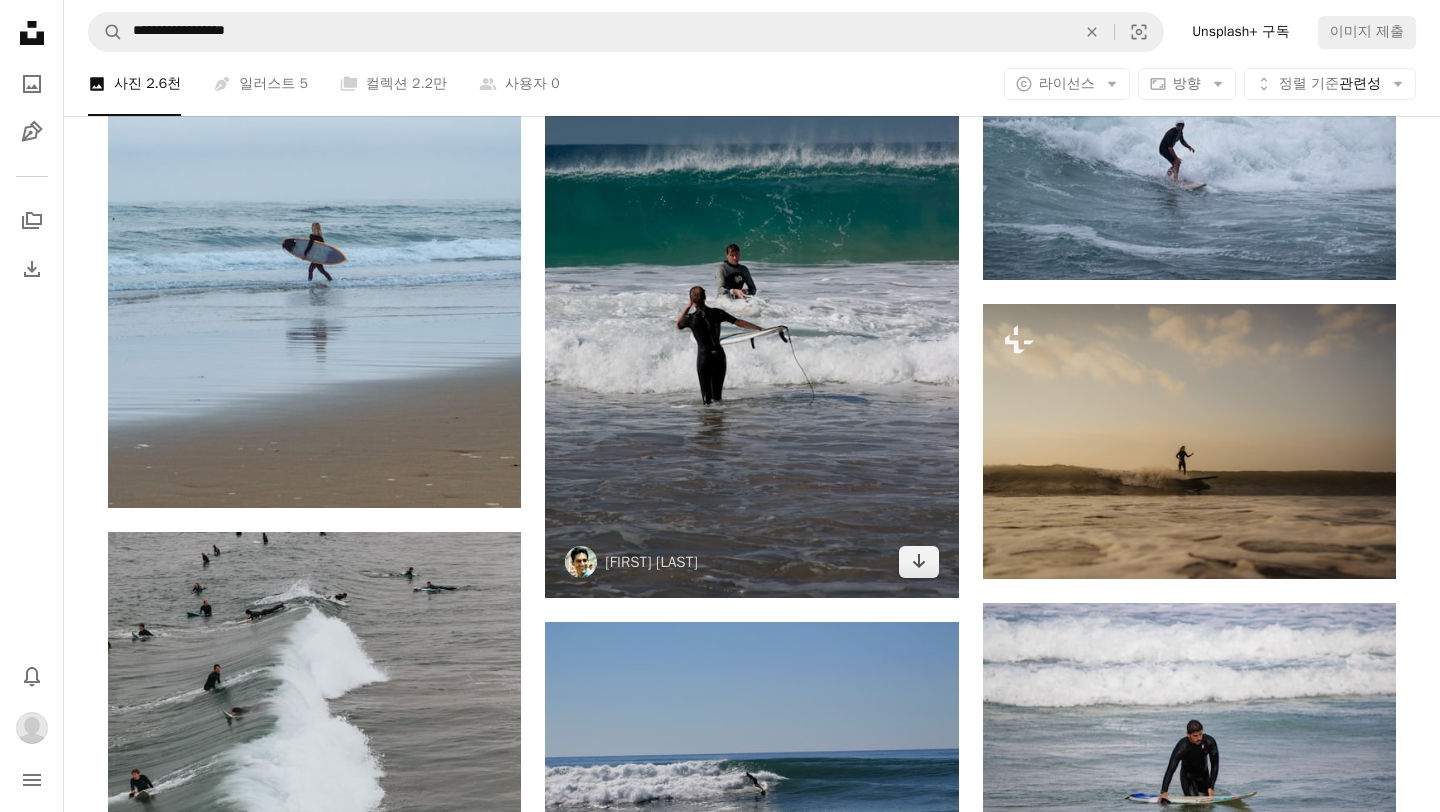 scroll, scrollTop: 68156, scrollLeft: 0, axis: vertical 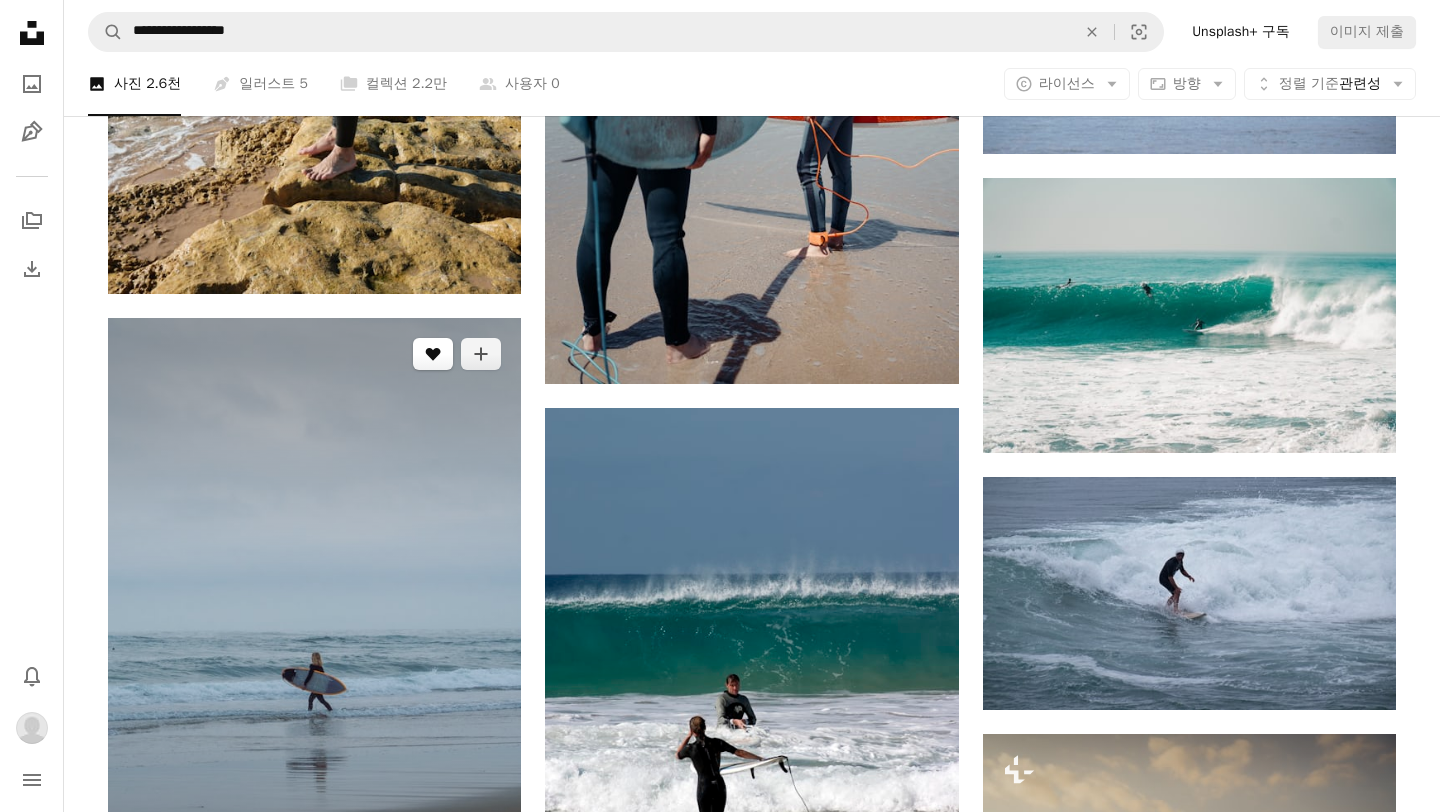 click on "A heart" 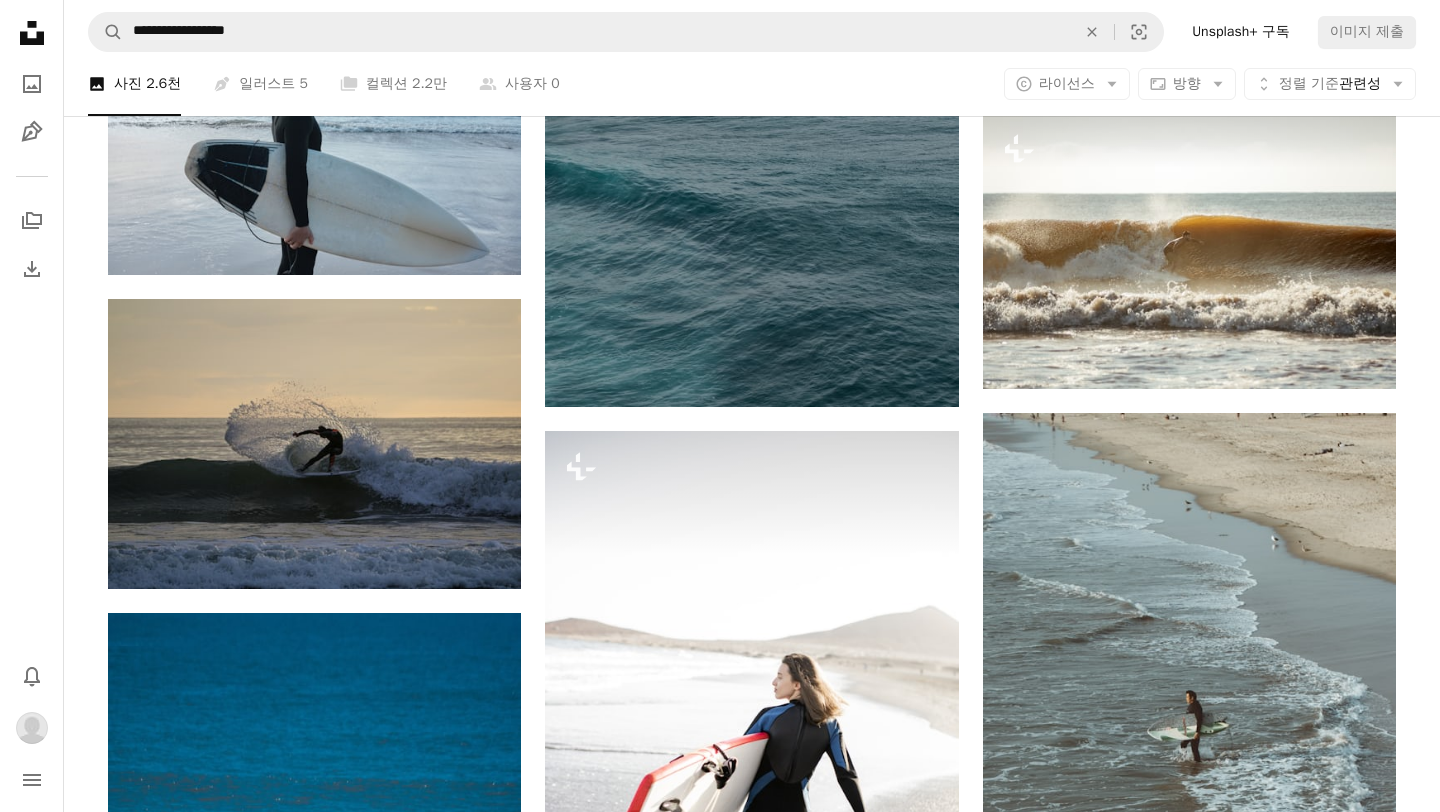 scroll, scrollTop: 69284, scrollLeft: 0, axis: vertical 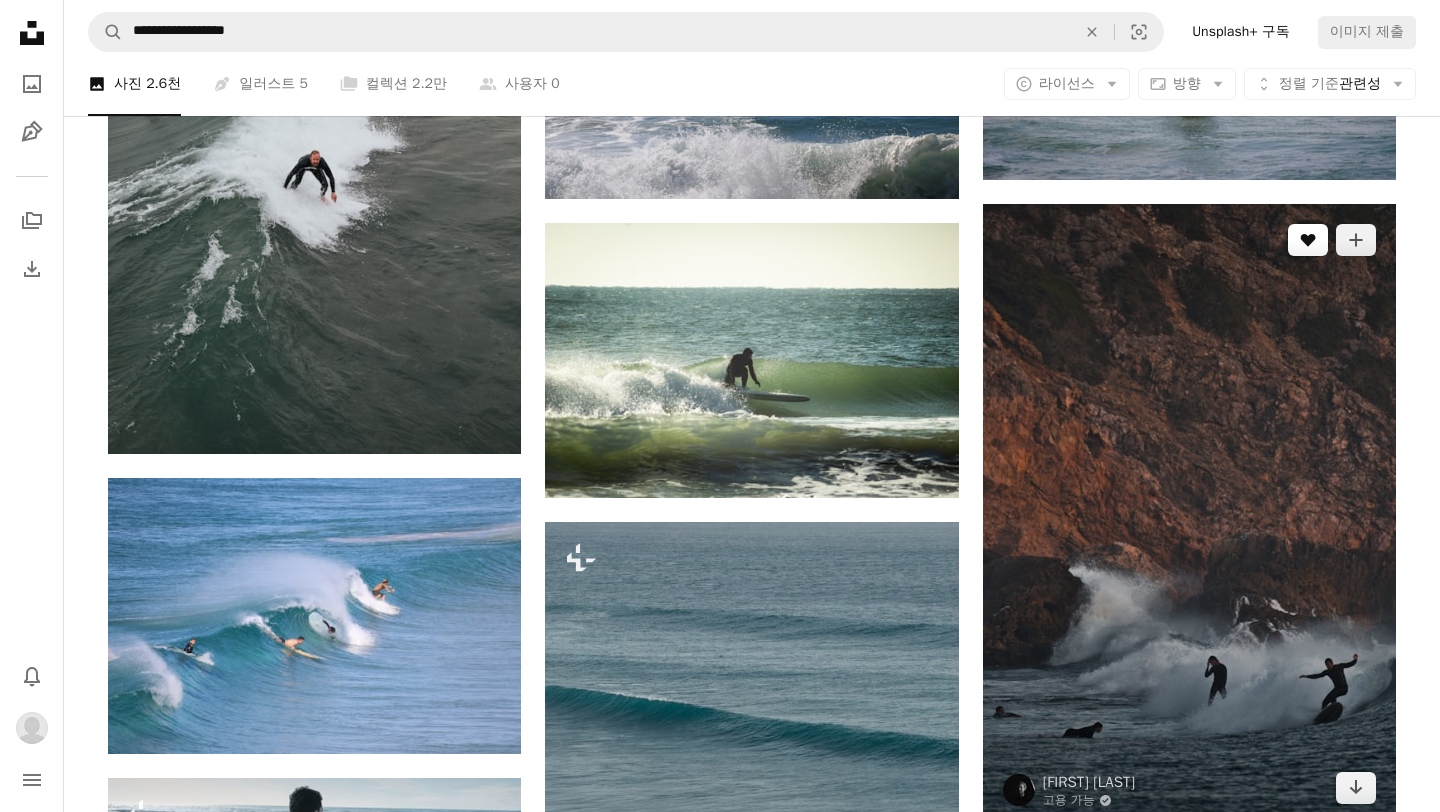 click 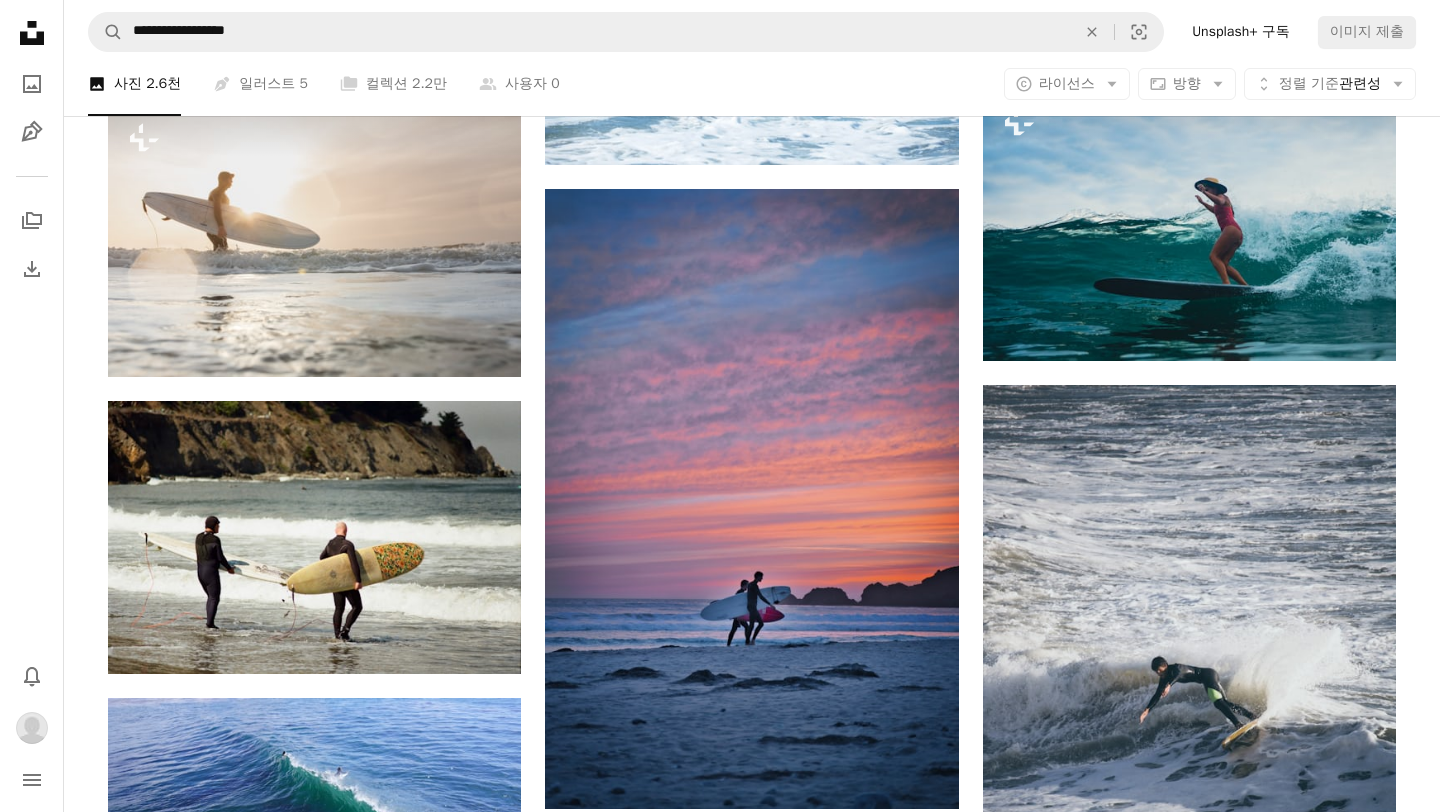 scroll, scrollTop: 73539, scrollLeft: 0, axis: vertical 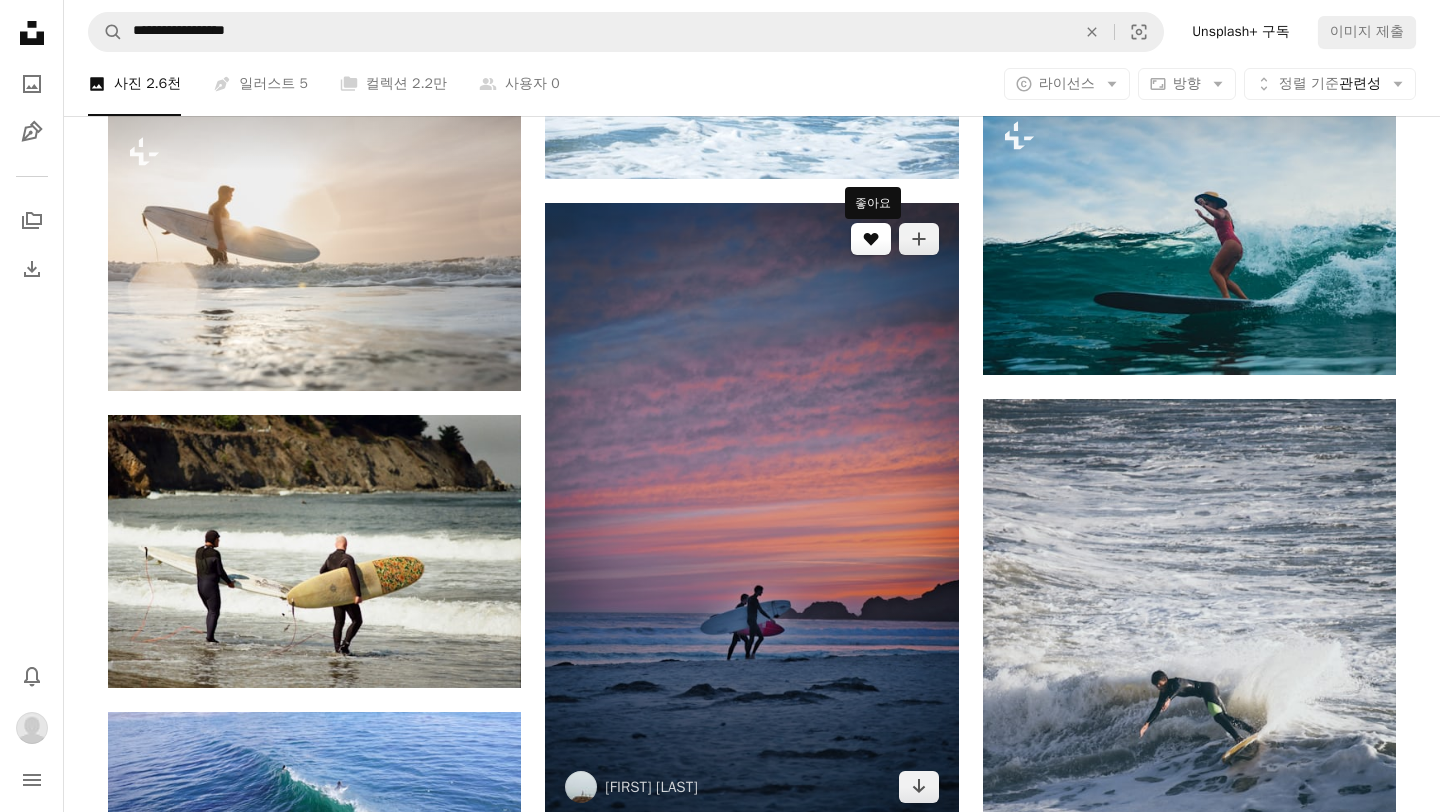 click 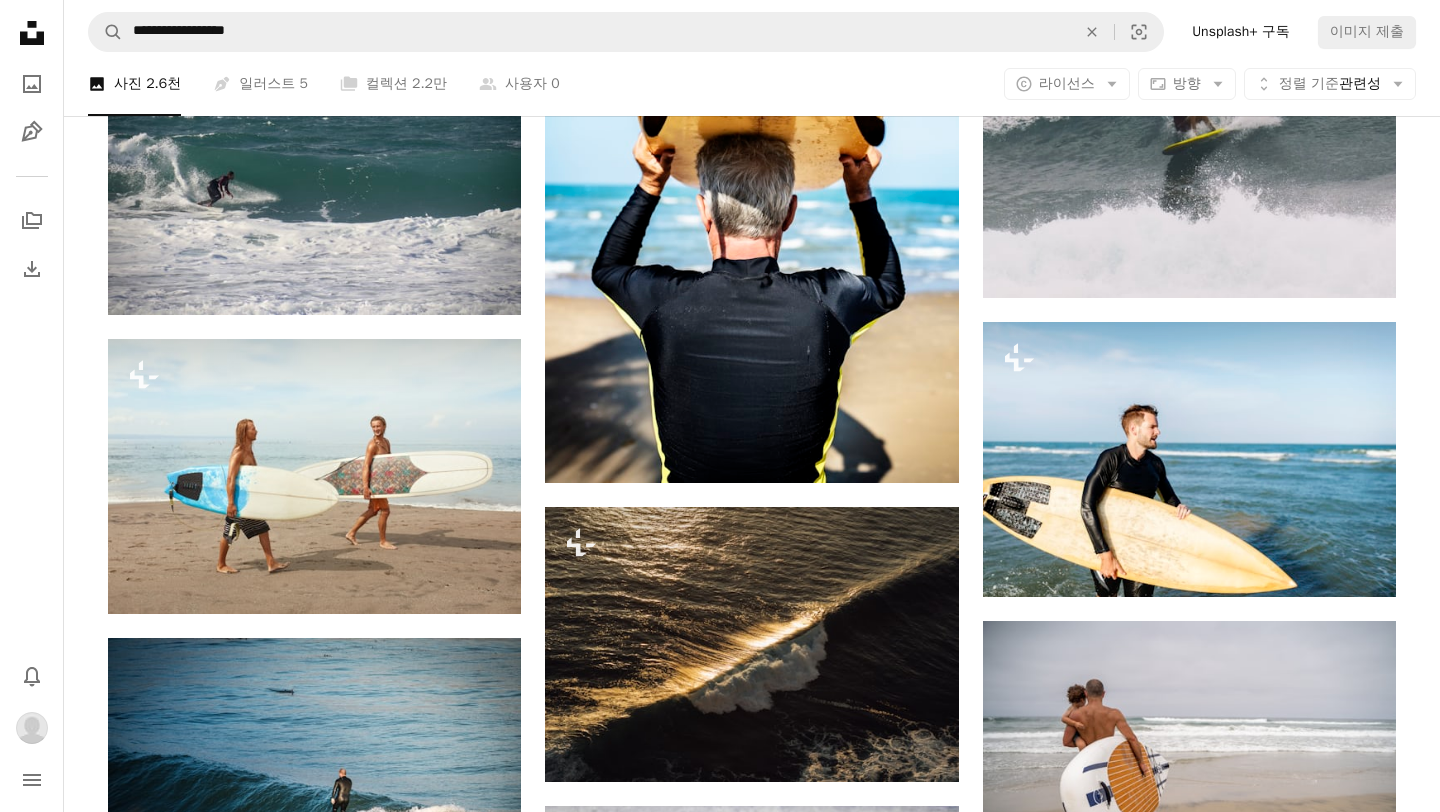 scroll, scrollTop: 76896, scrollLeft: 0, axis: vertical 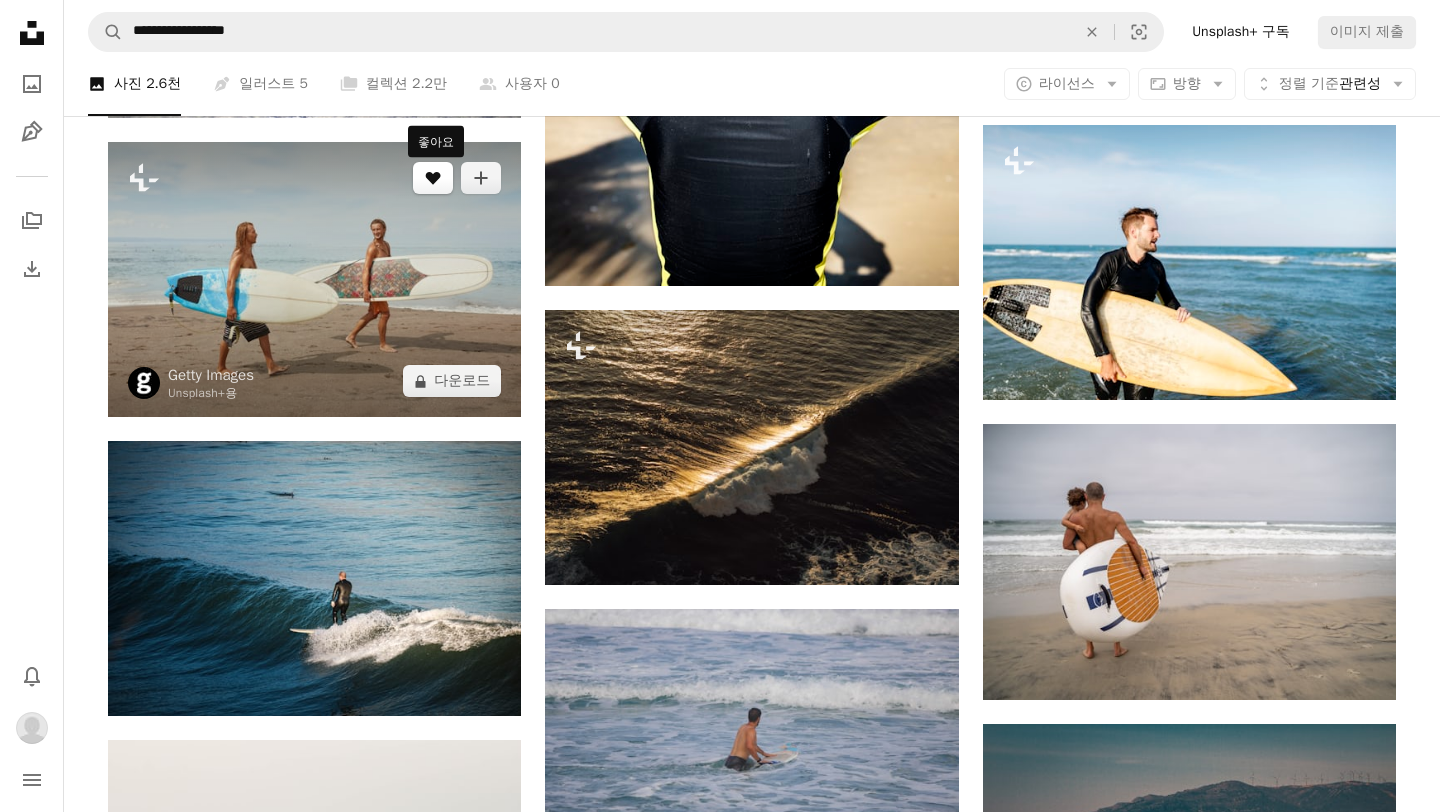 click on "A heart" 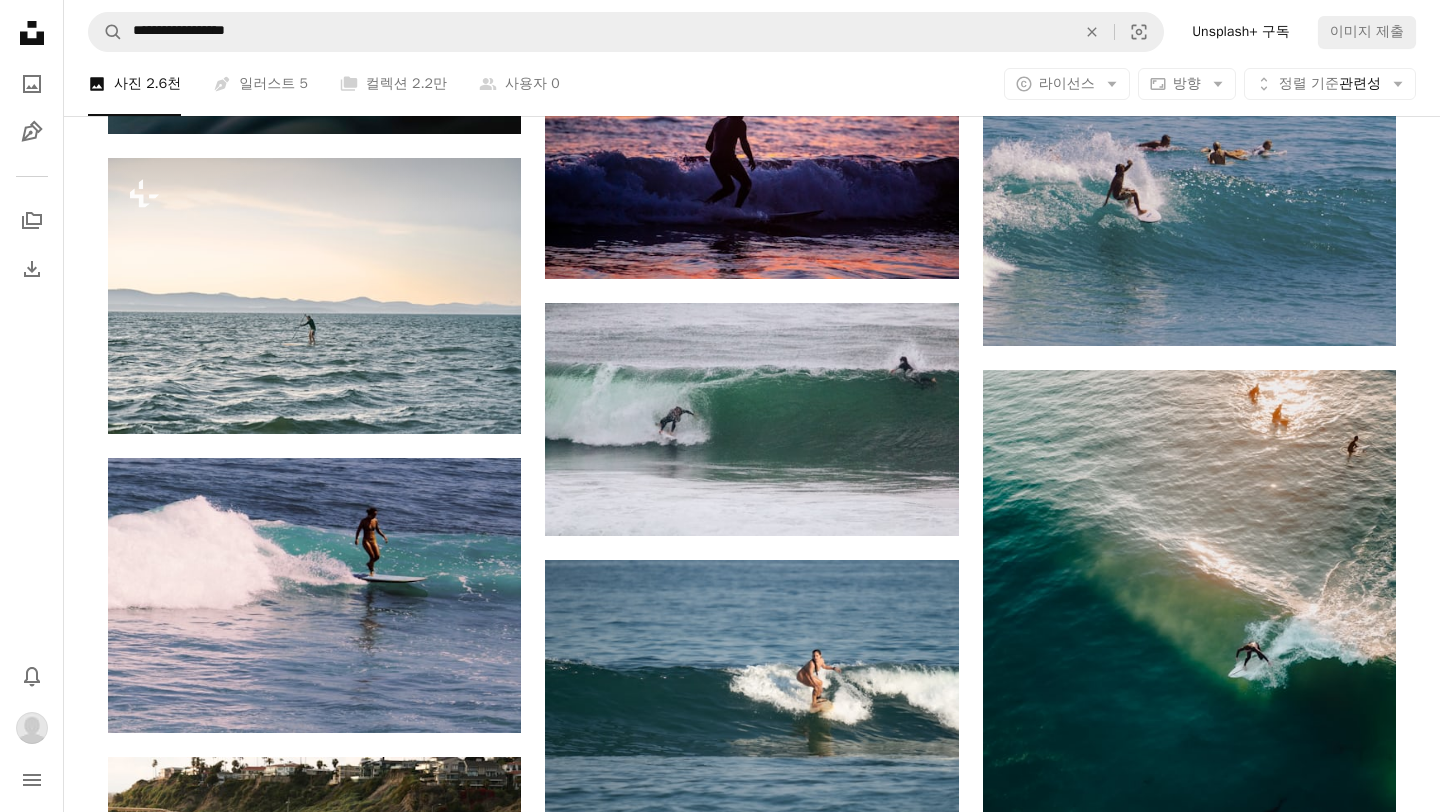 scroll, scrollTop: 79084, scrollLeft: 0, axis: vertical 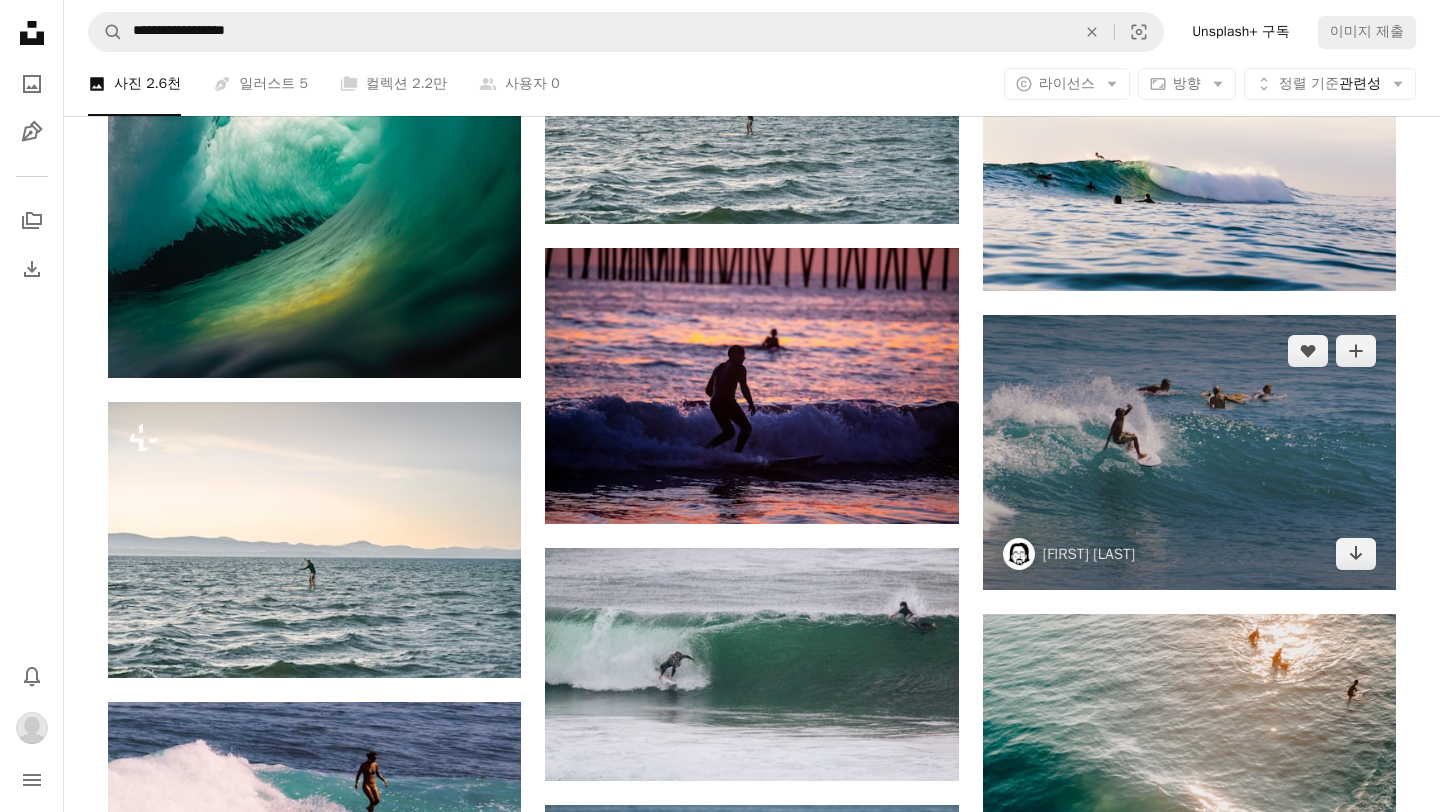 click at bounding box center (1189, 452) 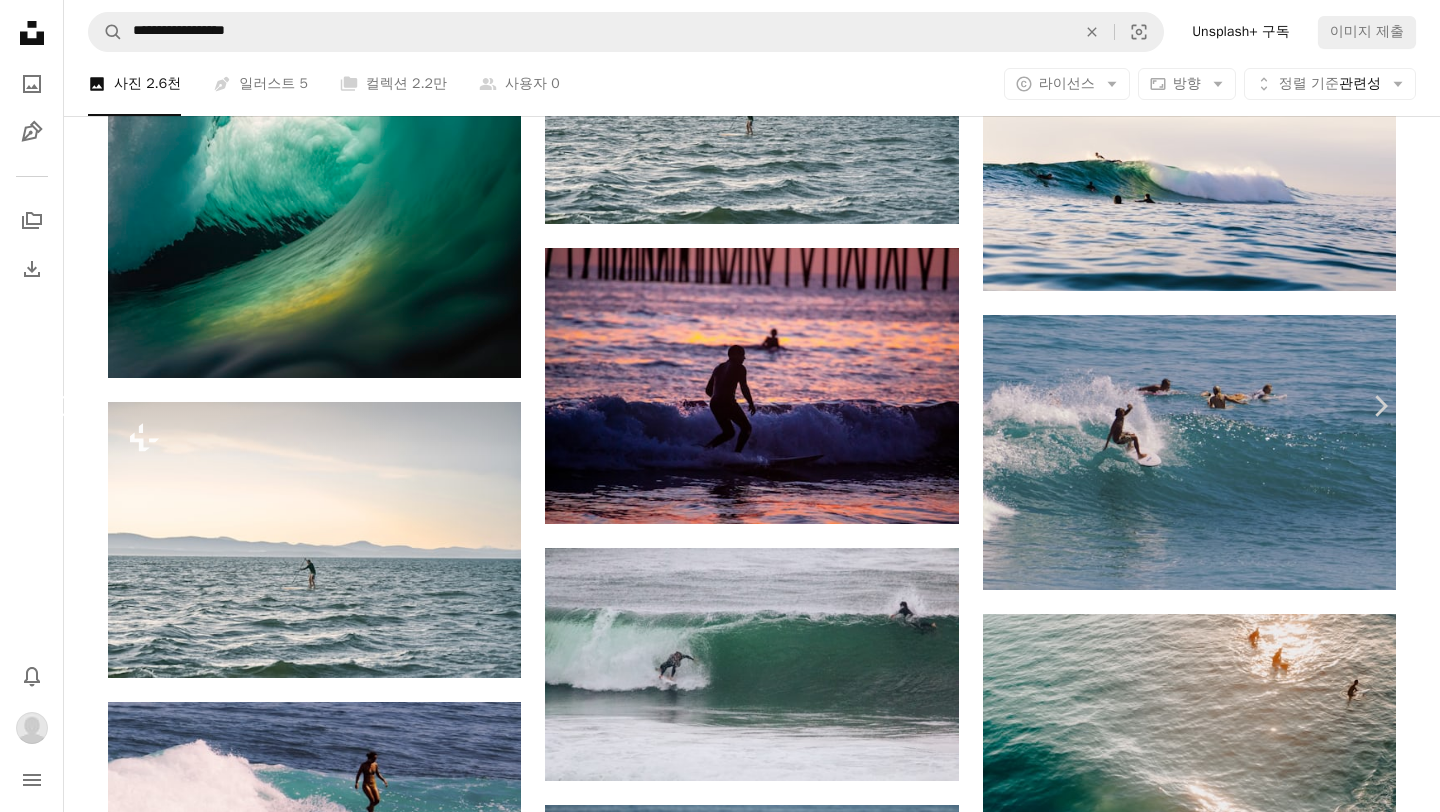 click on "Chevron left" at bounding box center [60, 406] 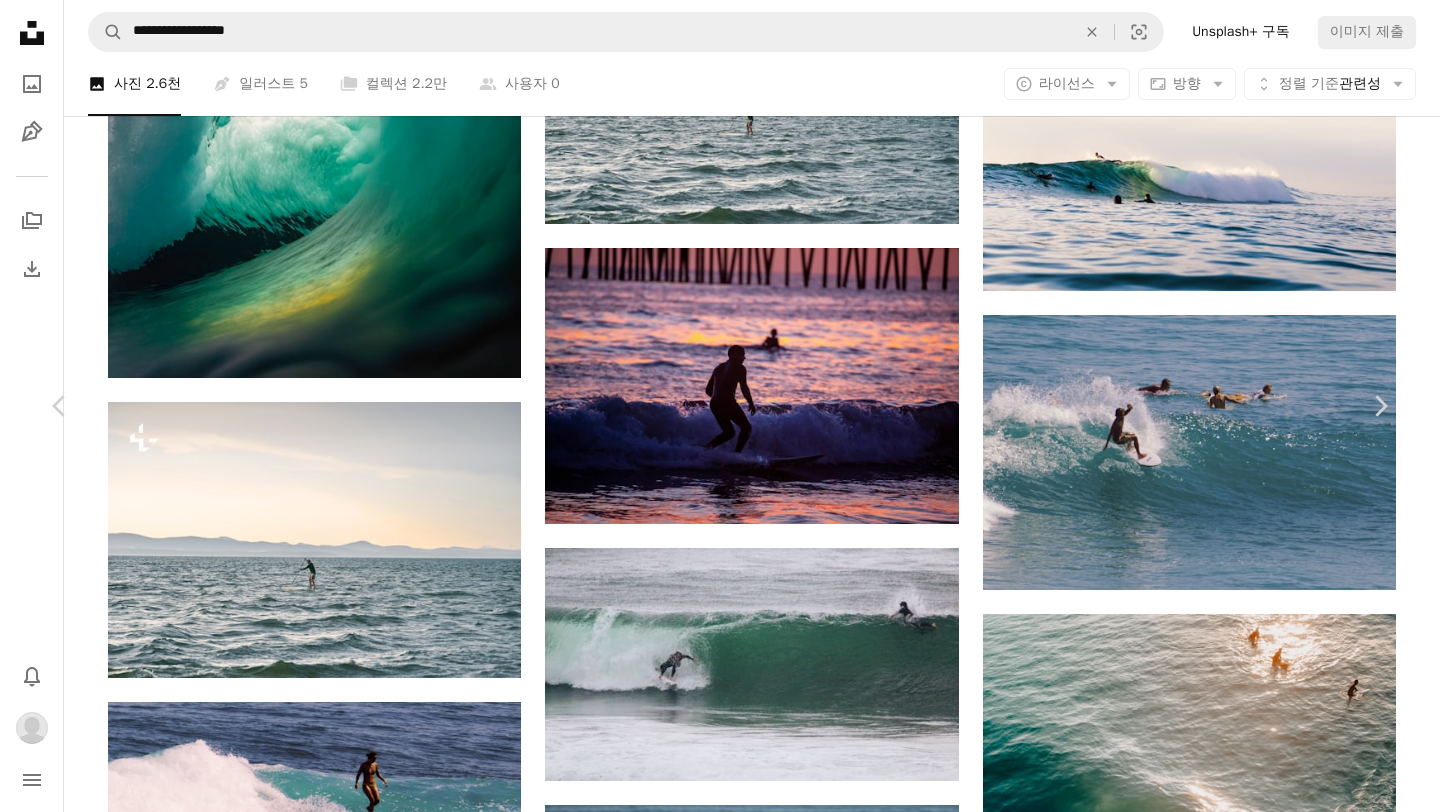 click on "An X shape" at bounding box center (20, 20) 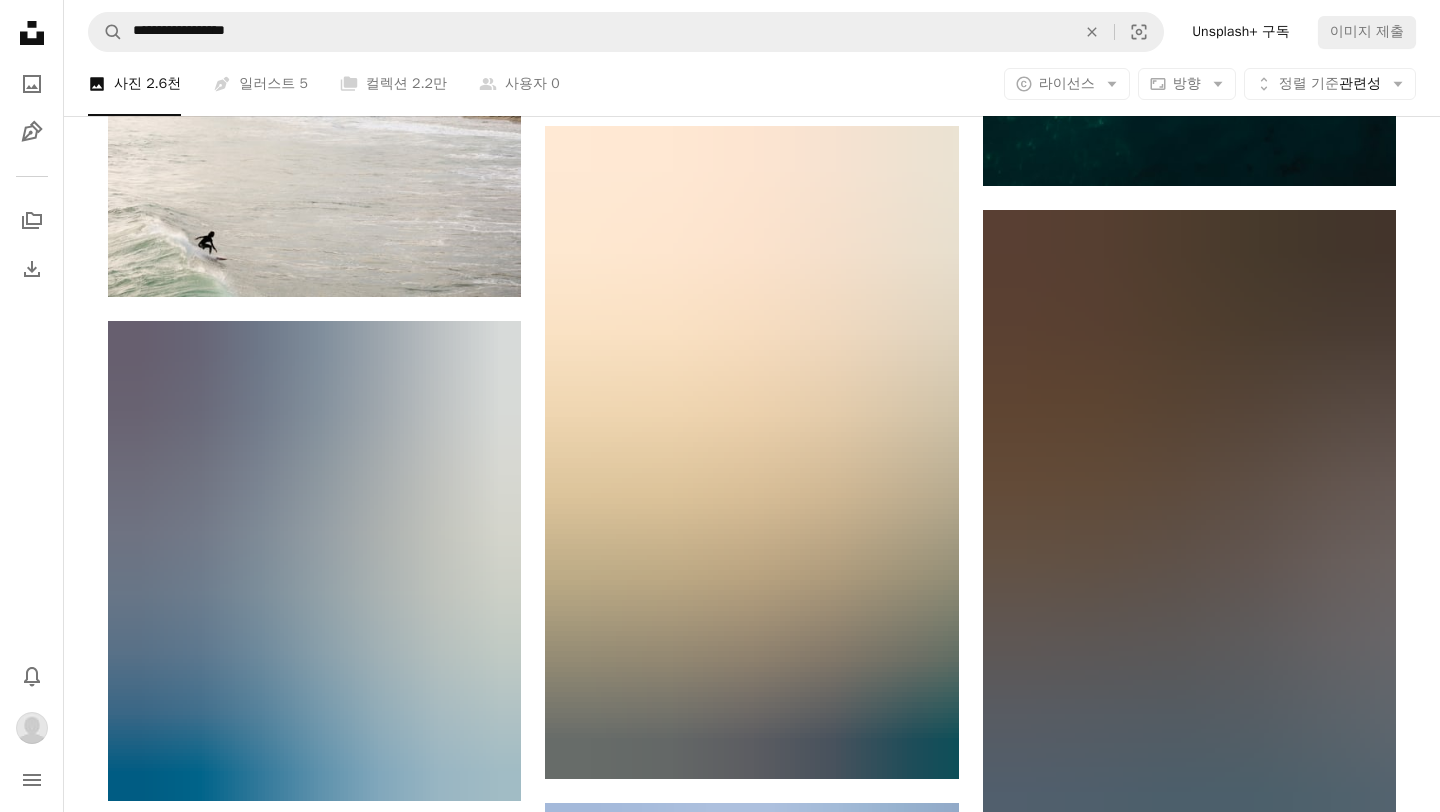 scroll, scrollTop: 80039, scrollLeft: 0, axis: vertical 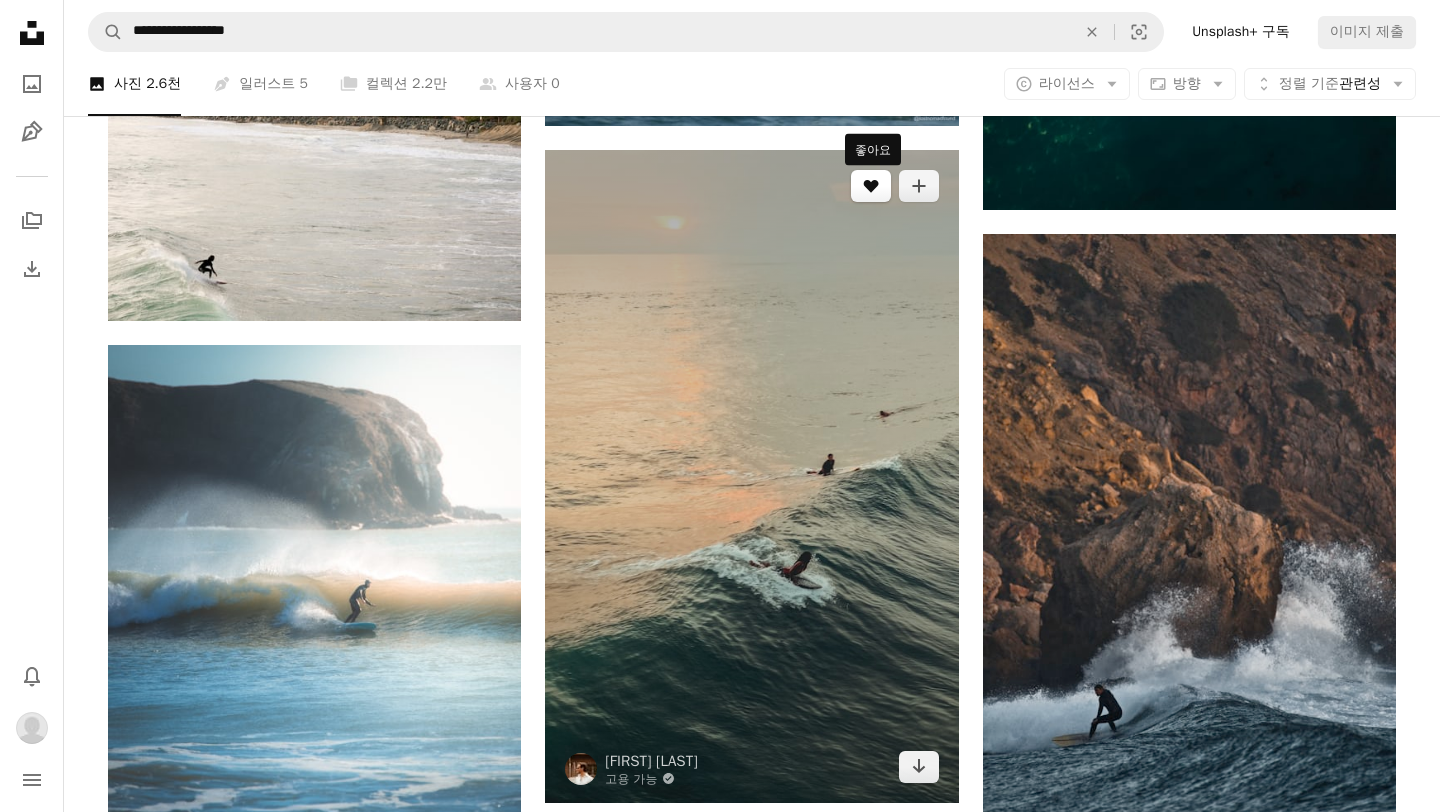 click on "A heart" 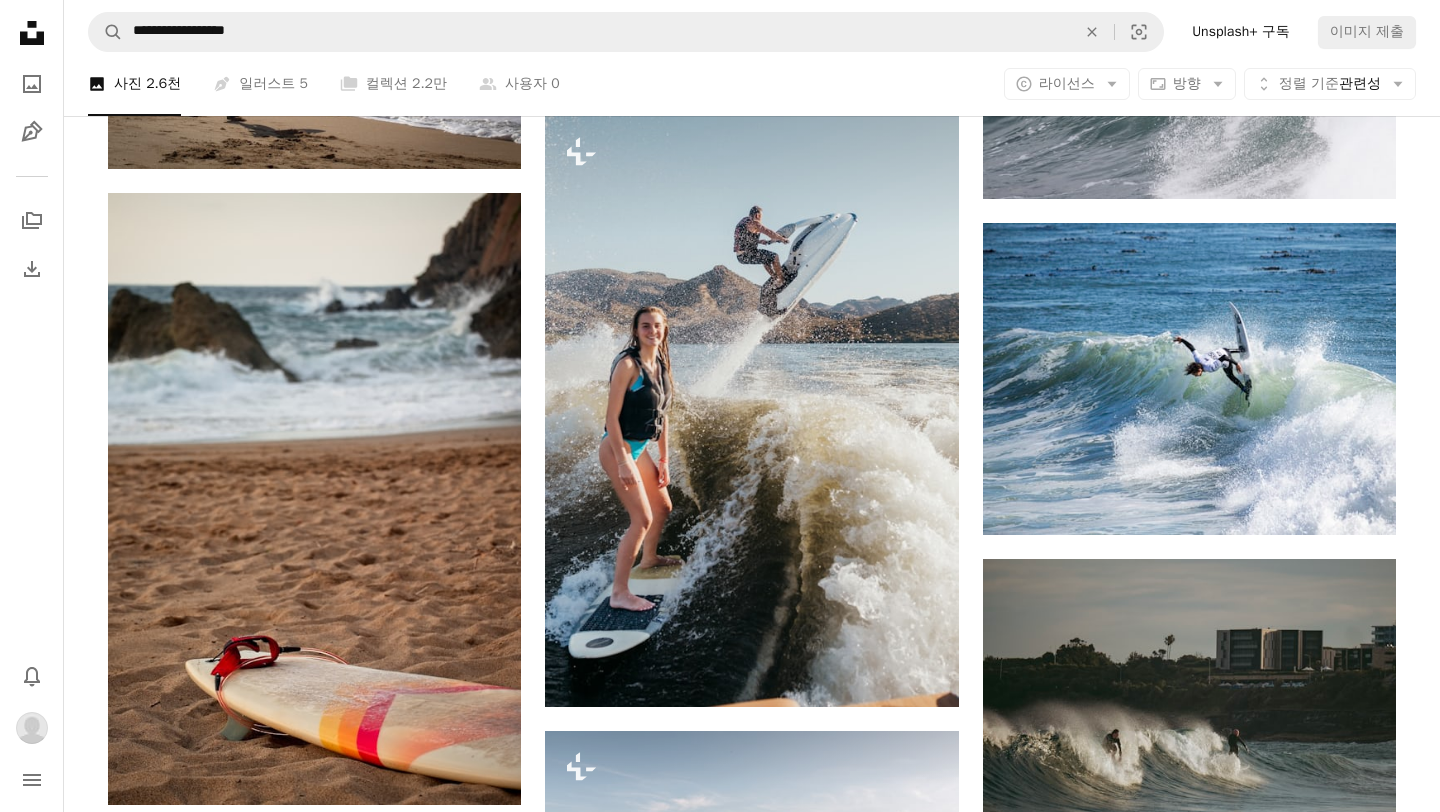 scroll, scrollTop: 81941, scrollLeft: 0, axis: vertical 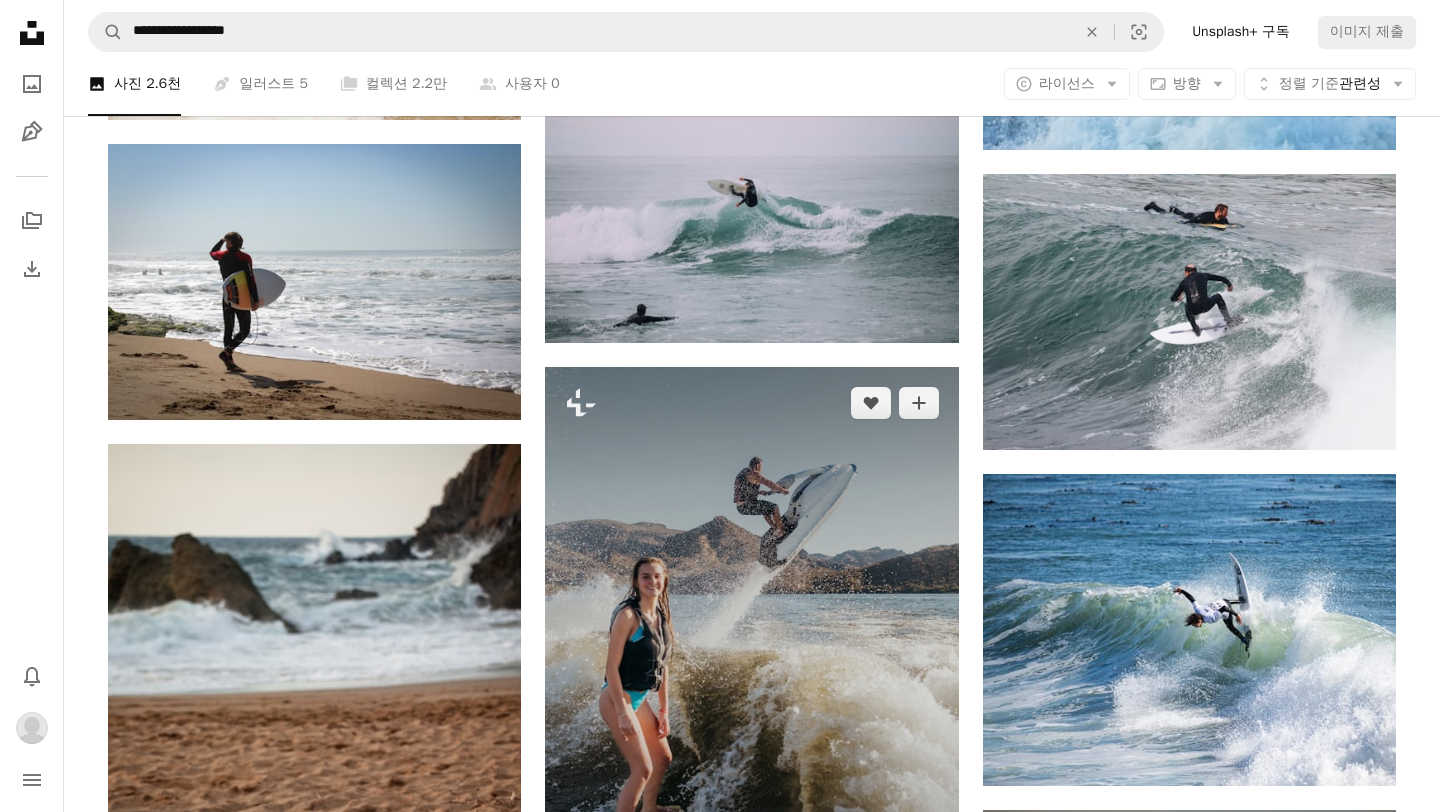click at bounding box center (751, 662) 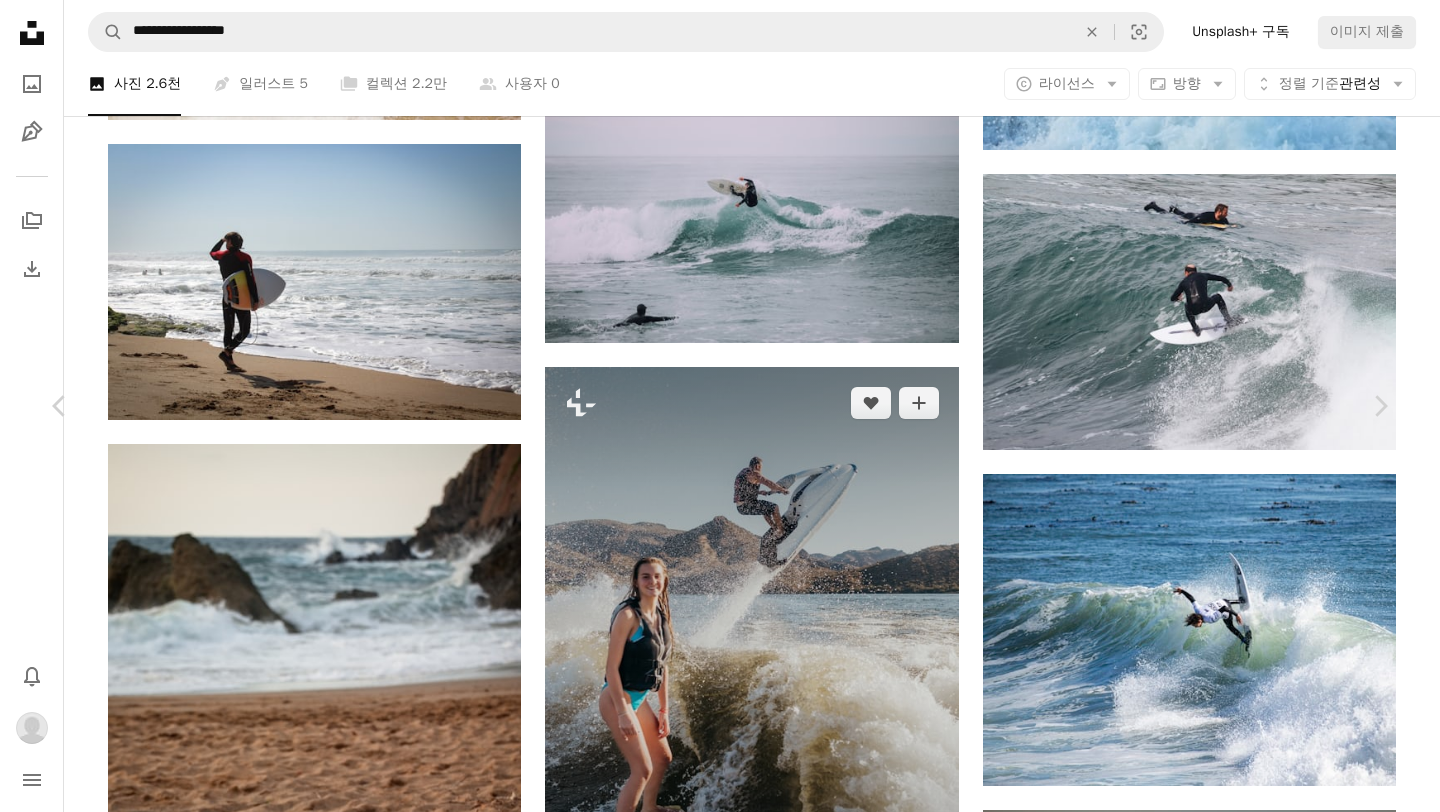 scroll, scrollTop: 2175, scrollLeft: 0, axis: vertical 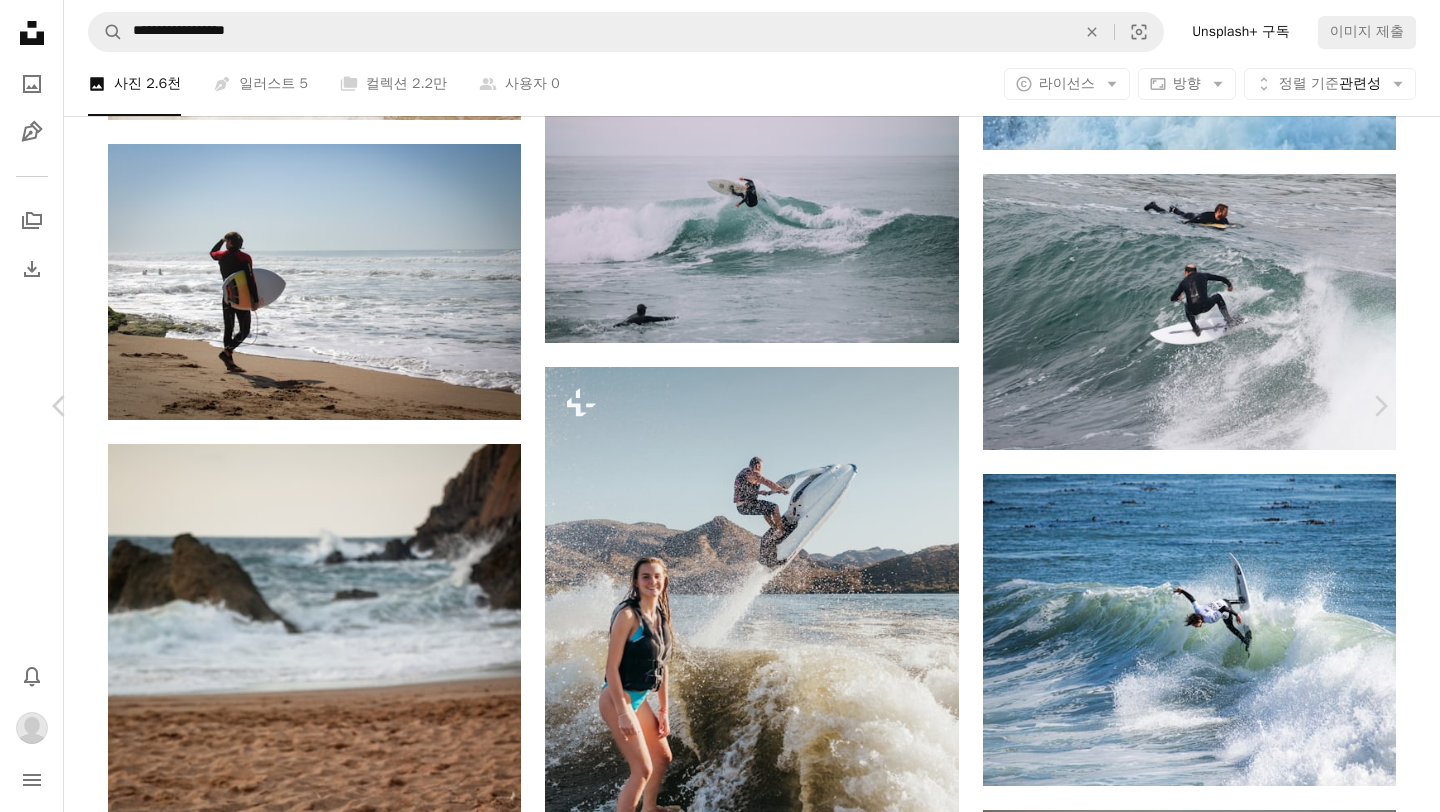 click on "An X shape" at bounding box center (20, 20) 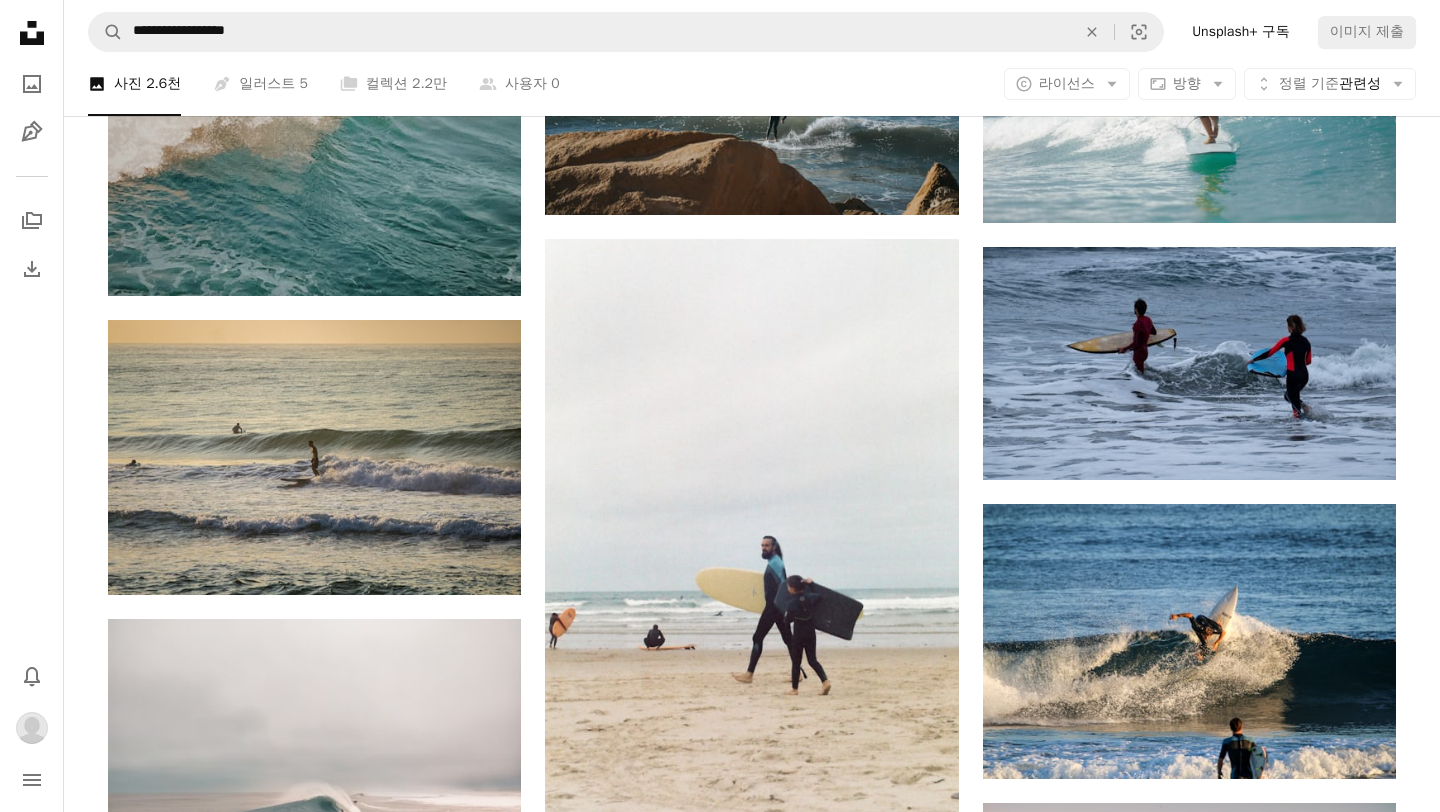 scroll, scrollTop: 86829, scrollLeft: 0, axis: vertical 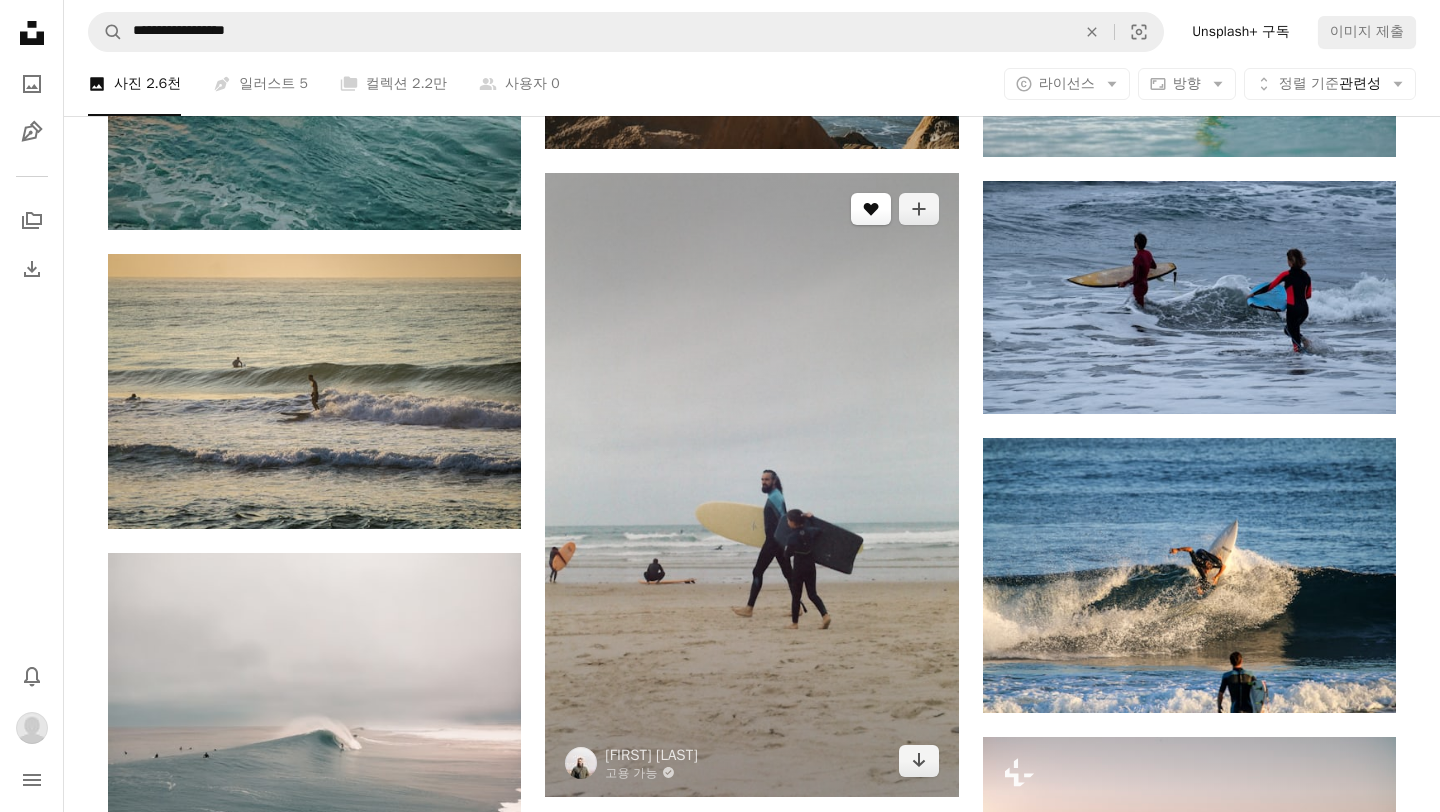 click on "A heart" at bounding box center [871, 209] 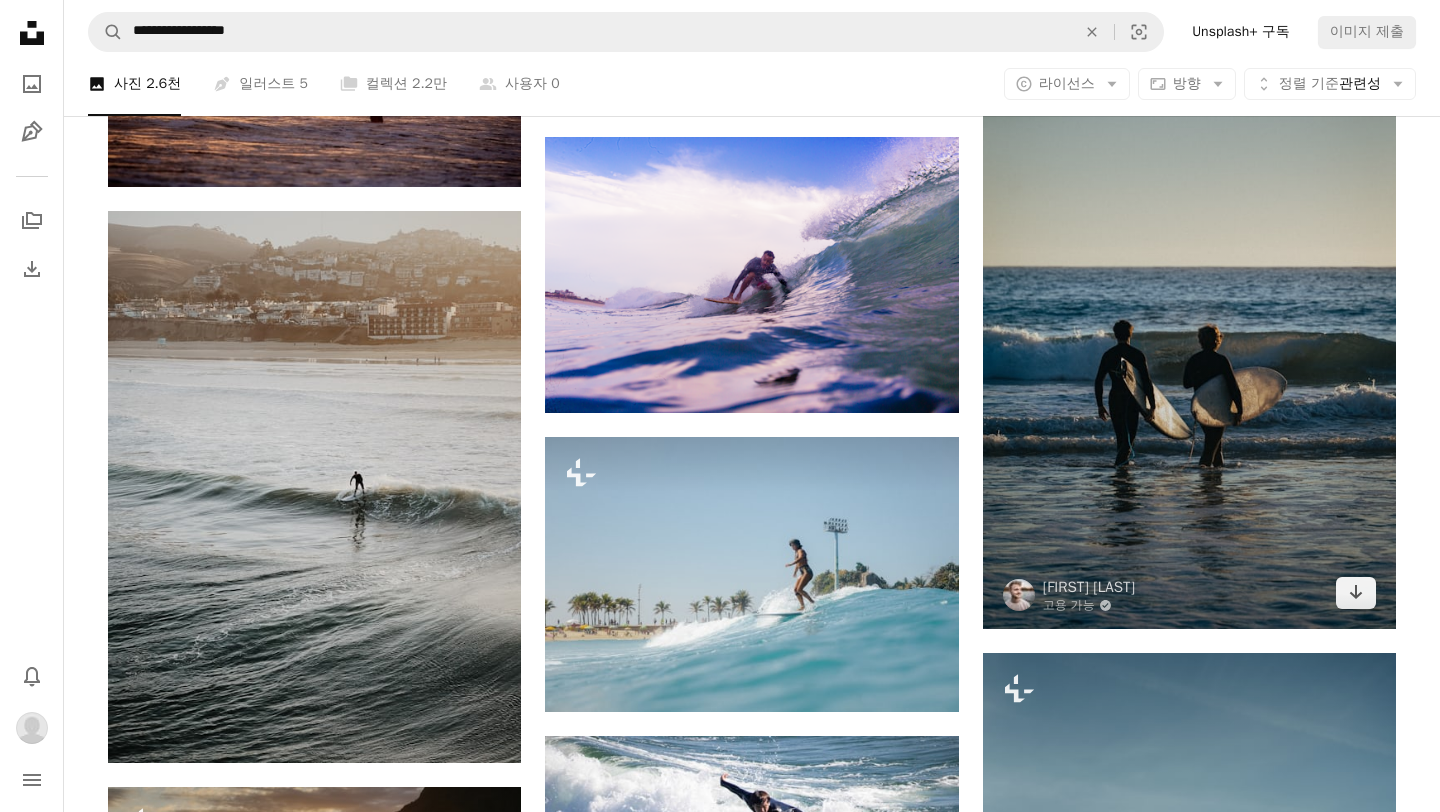 scroll, scrollTop: 89141, scrollLeft: 0, axis: vertical 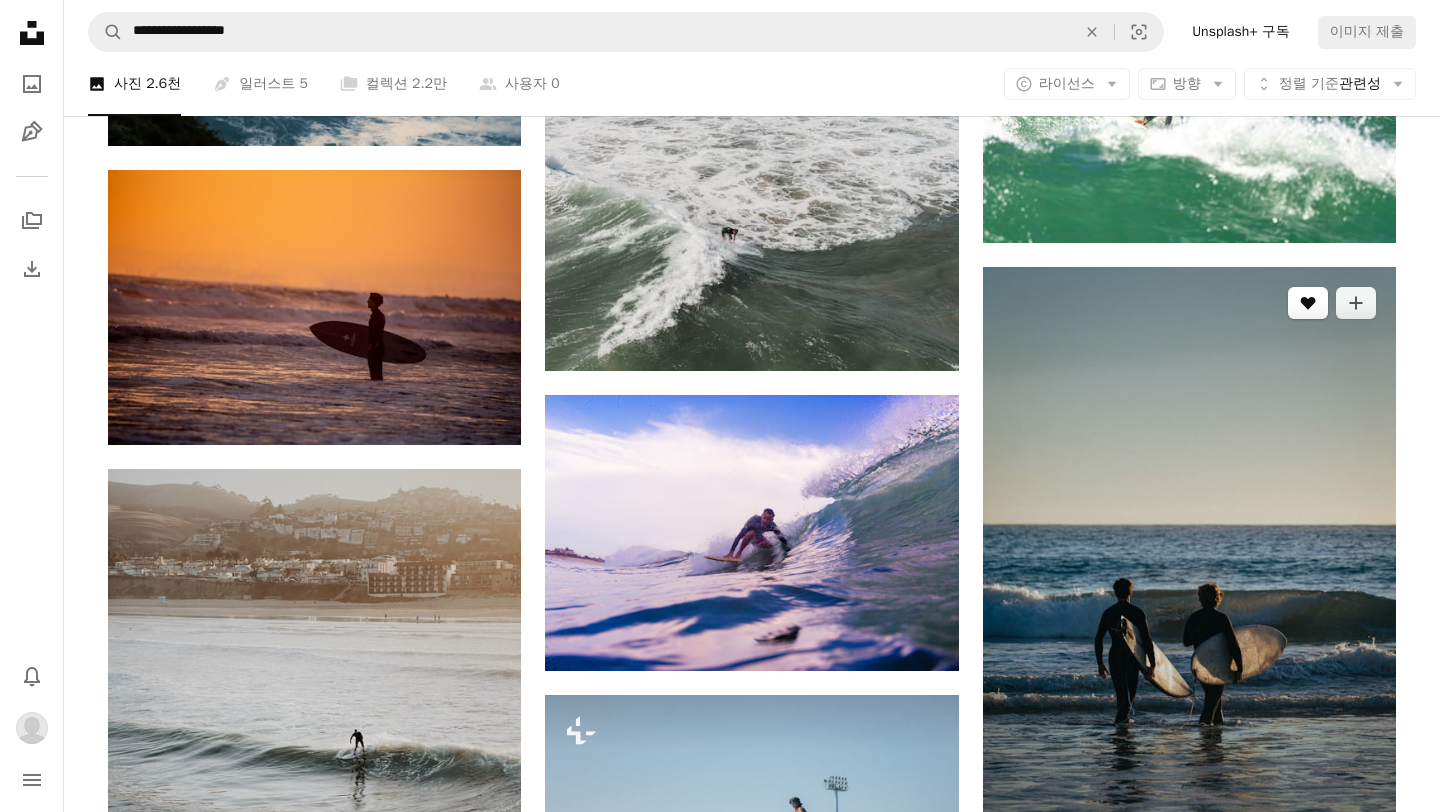 click on "A heart" 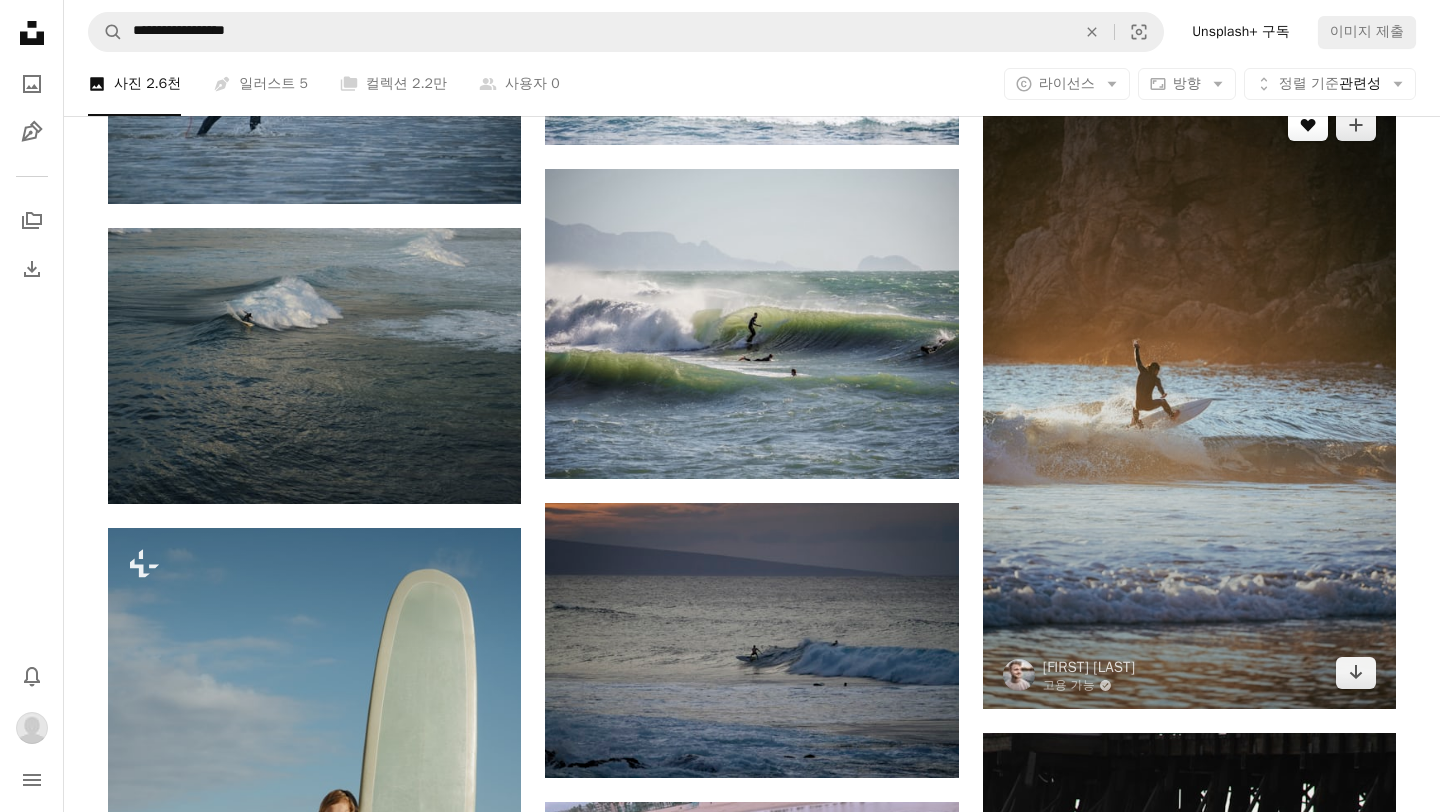 scroll, scrollTop: 93453, scrollLeft: 0, axis: vertical 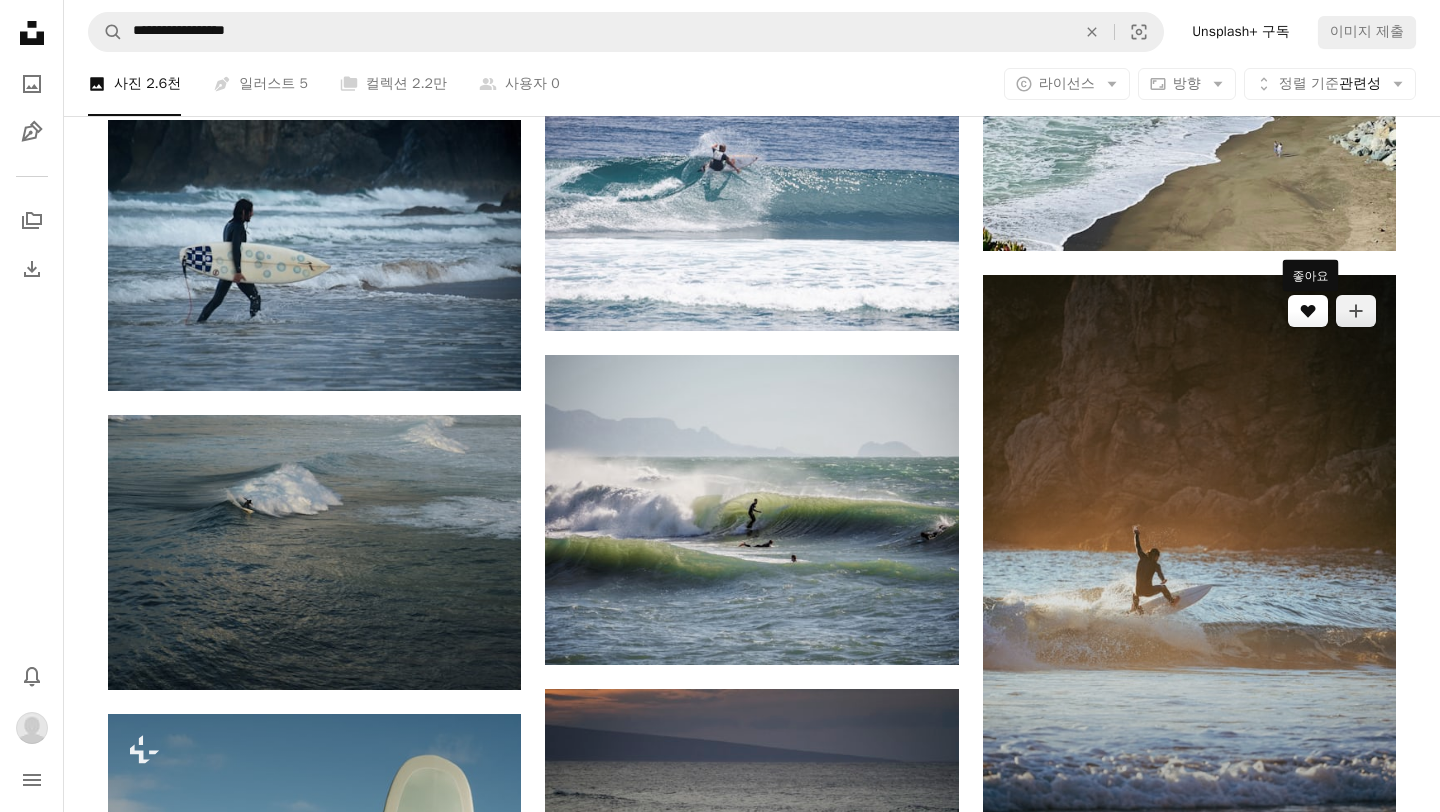 click on "A heart" 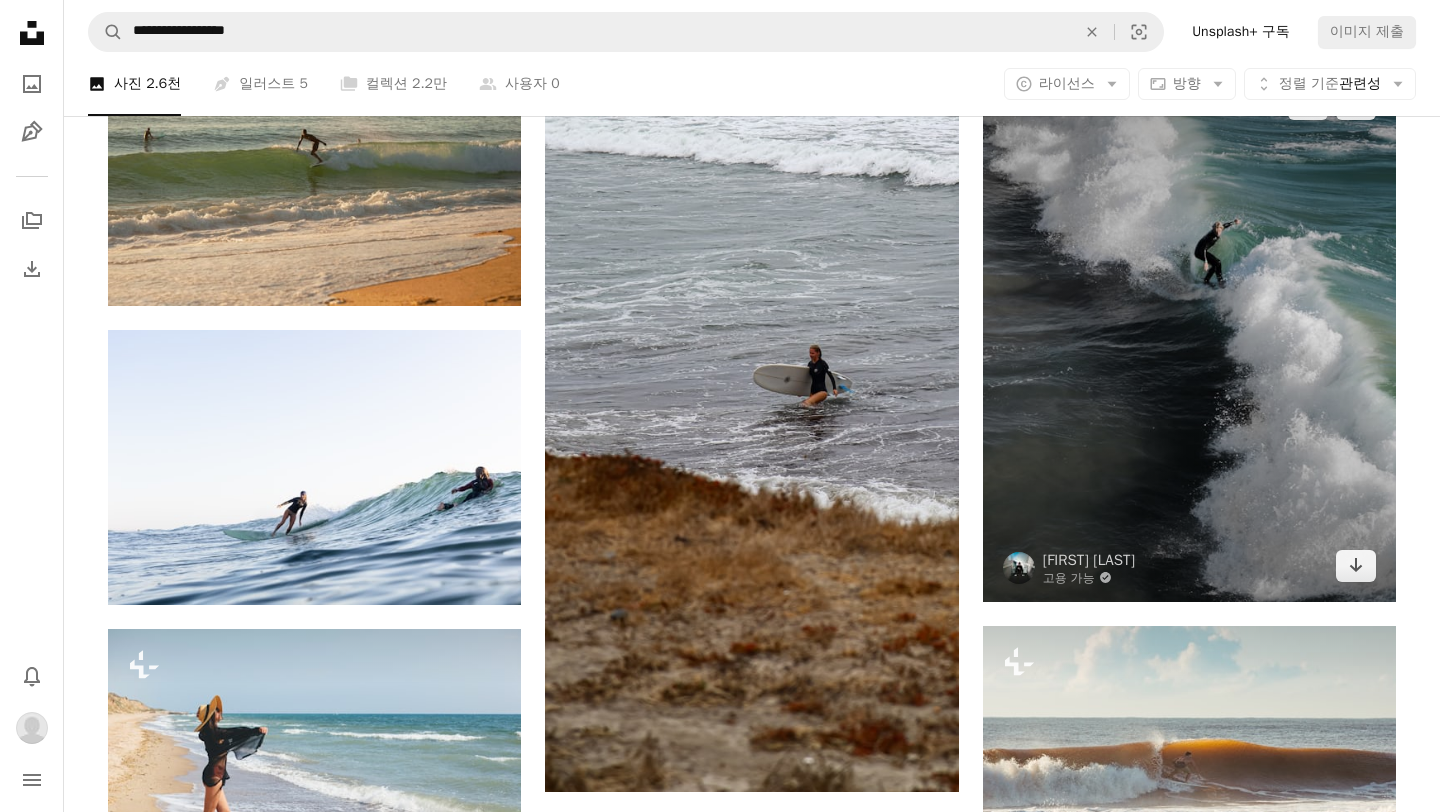 scroll, scrollTop: 95644, scrollLeft: 0, axis: vertical 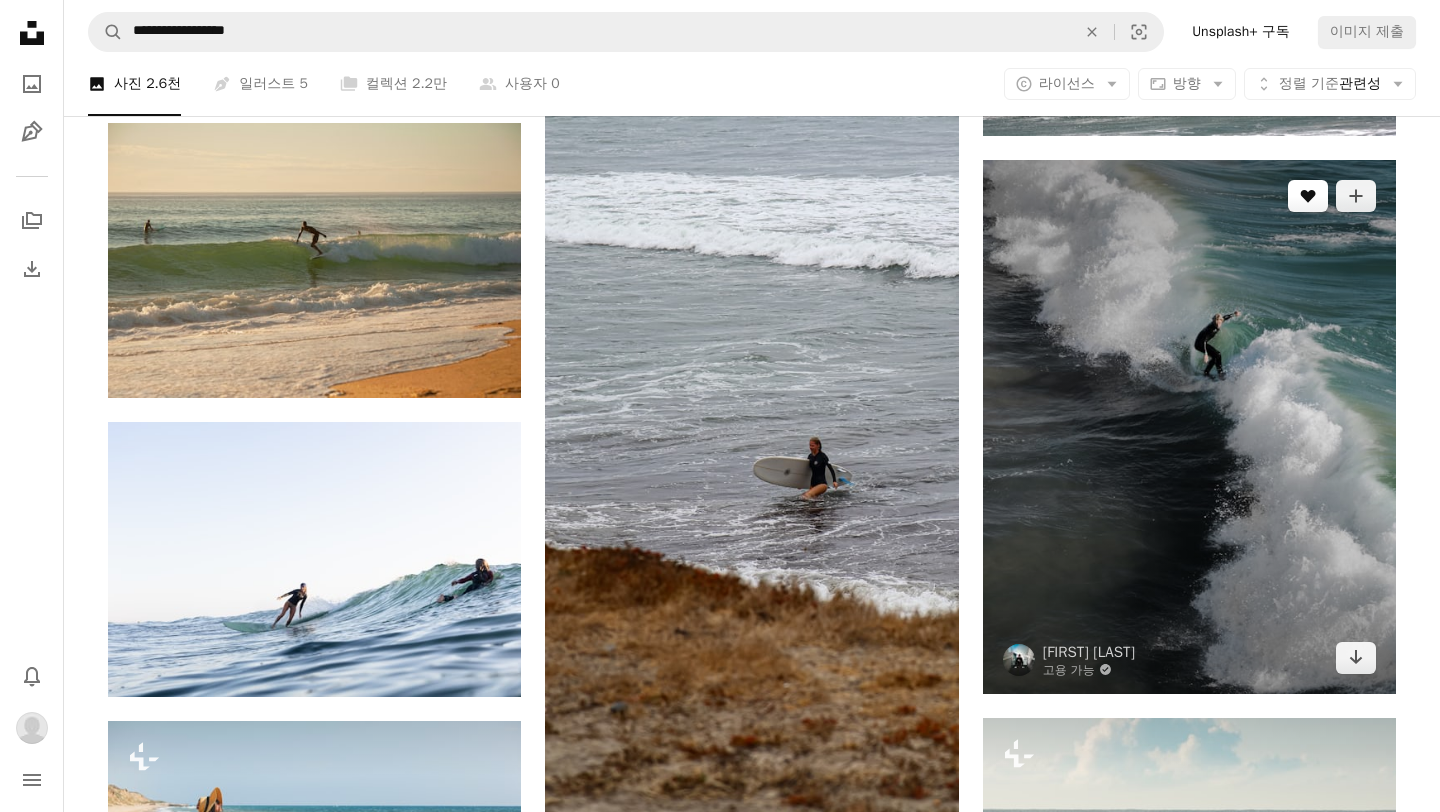 click on "A heart" at bounding box center [1308, 196] 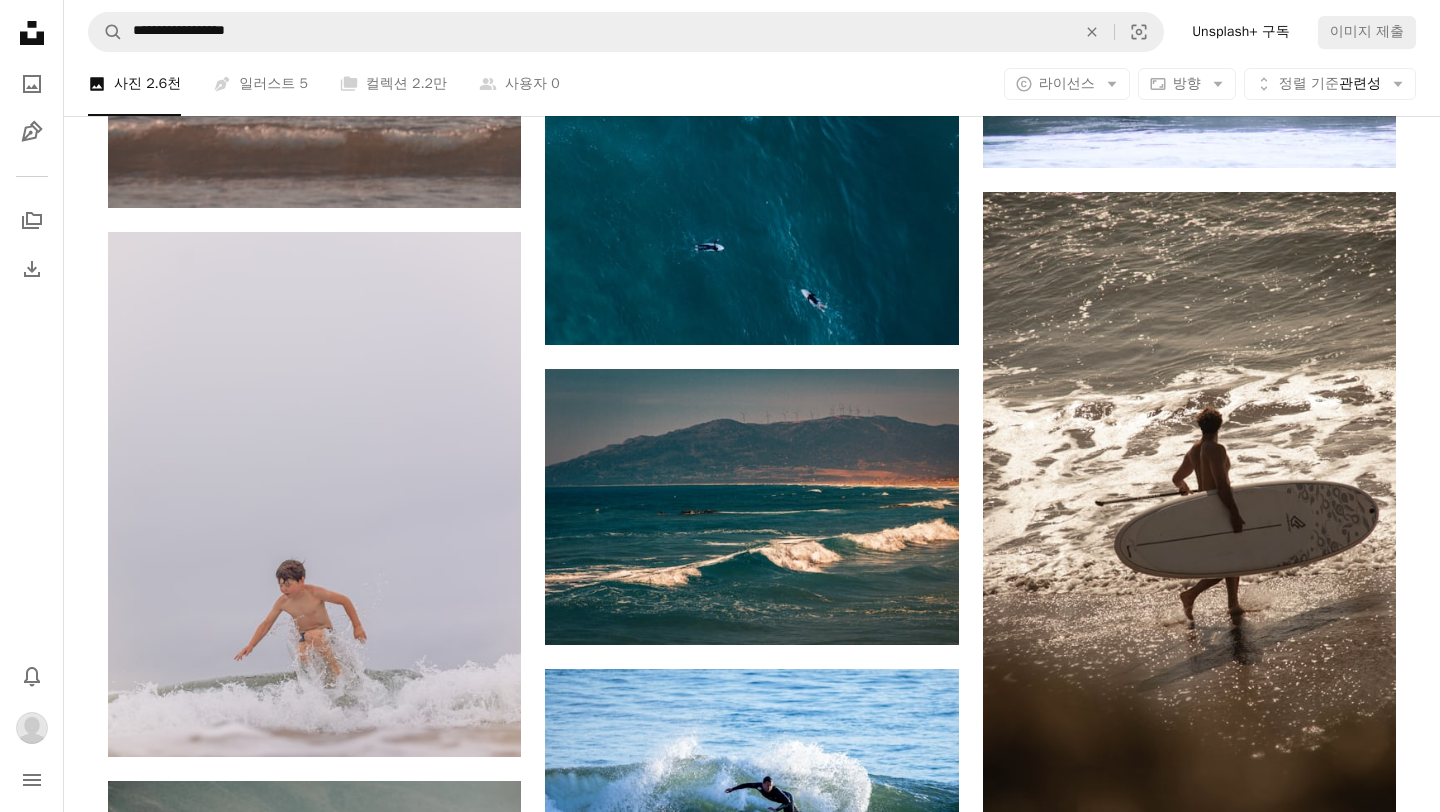 scroll, scrollTop: 97671, scrollLeft: 0, axis: vertical 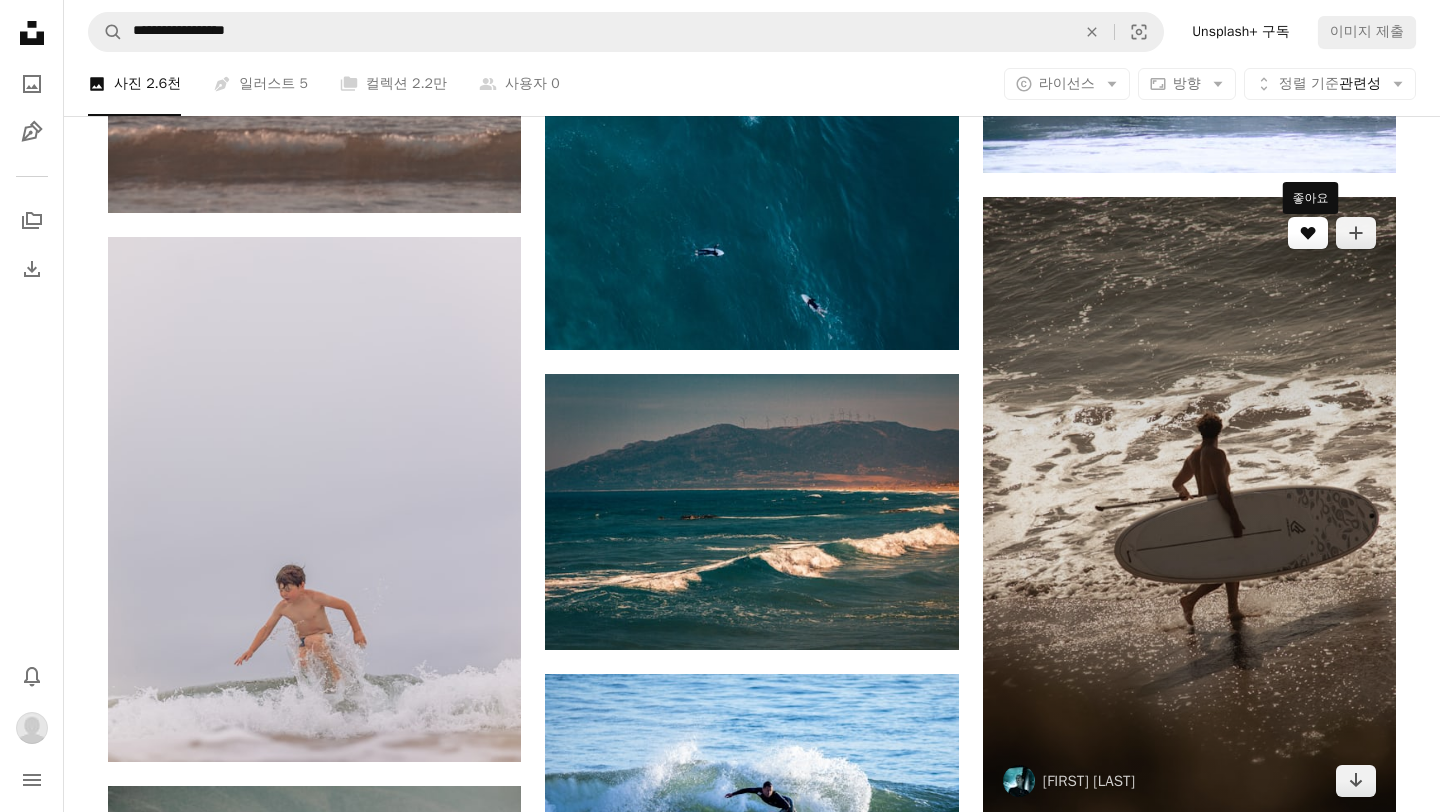 click on "A heart" 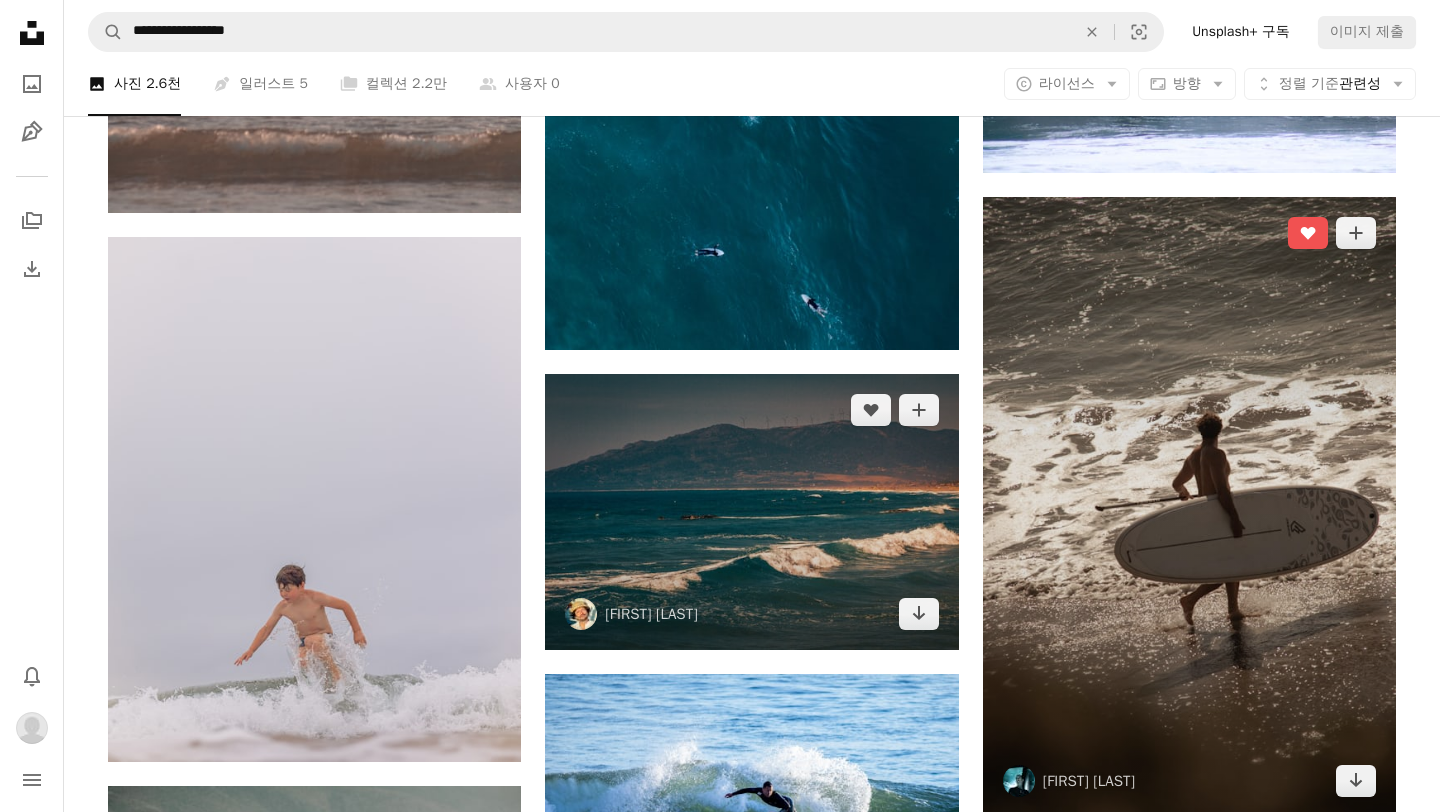 scroll, scrollTop: 98118, scrollLeft: 0, axis: vertical 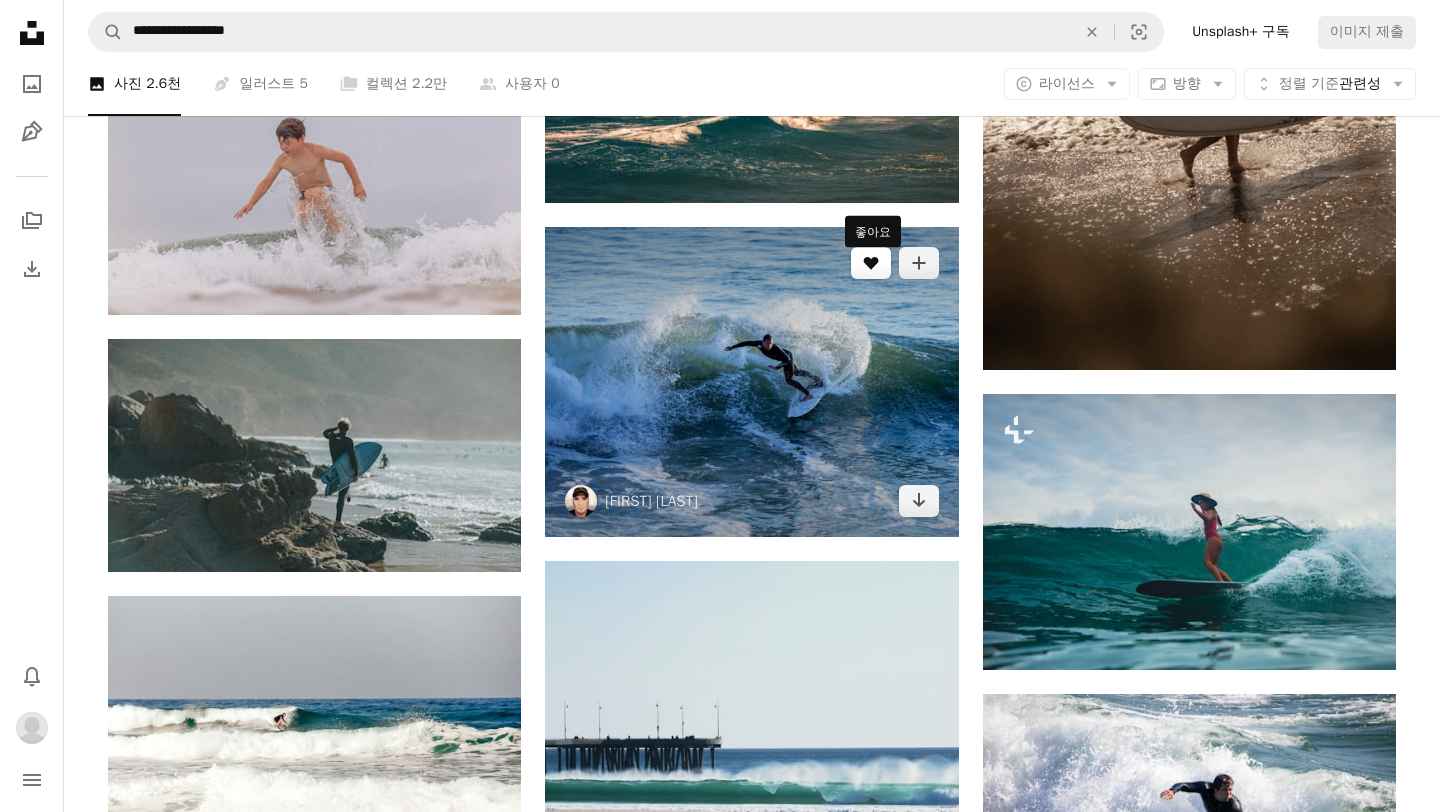 click on "A heart" 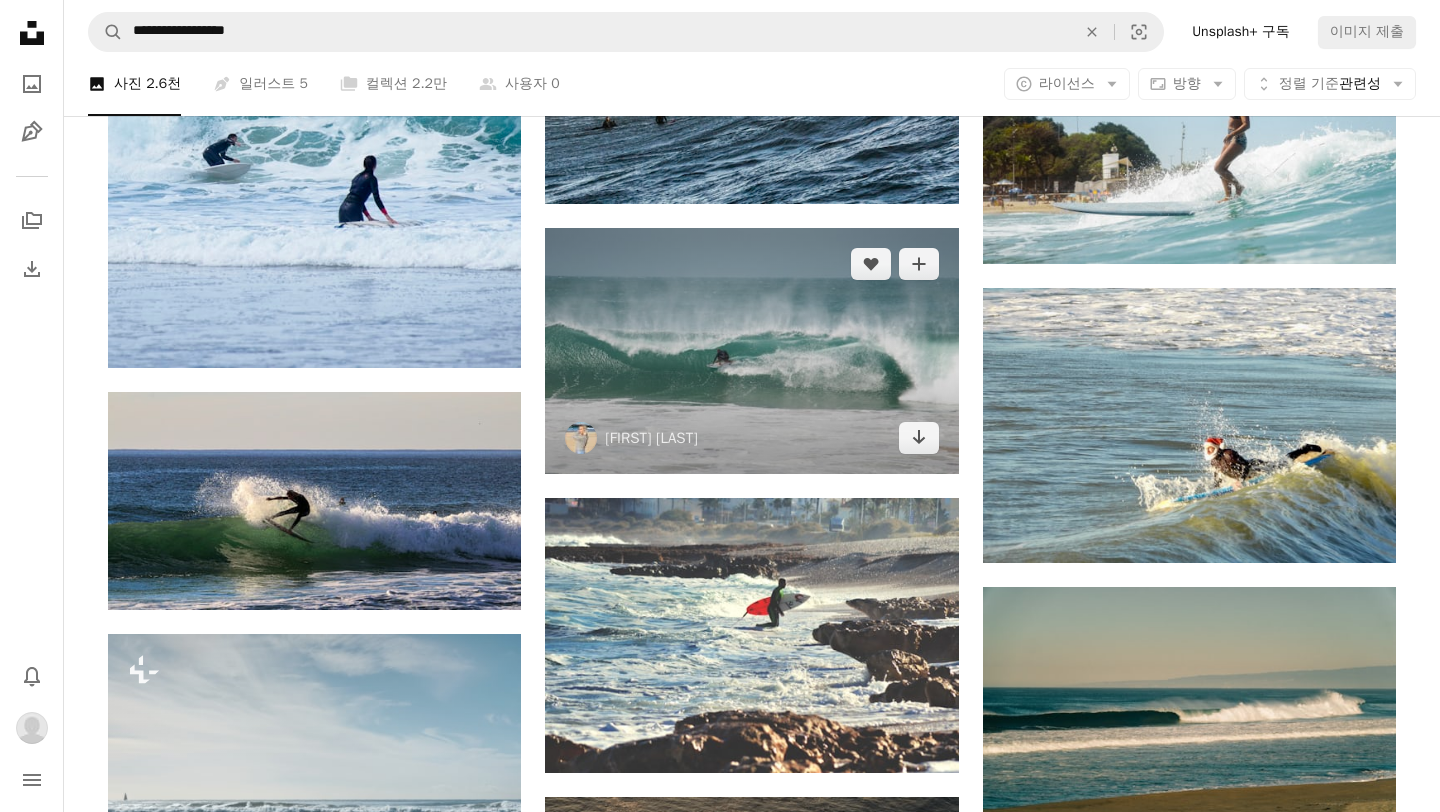 scroll, scrollTop: 100622, scrollLeft: 0, axis: vertical 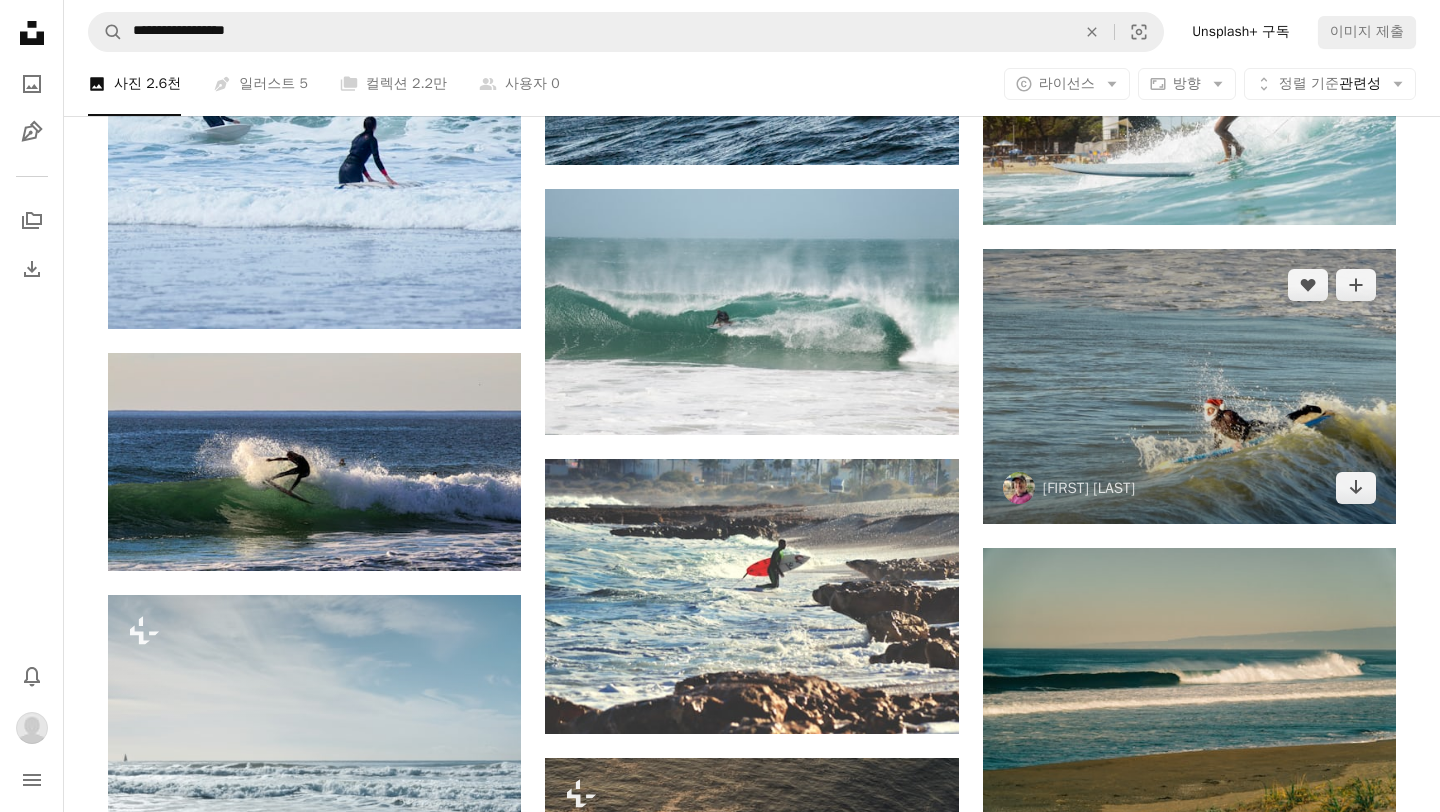 click at bounding box center [1189, 386] 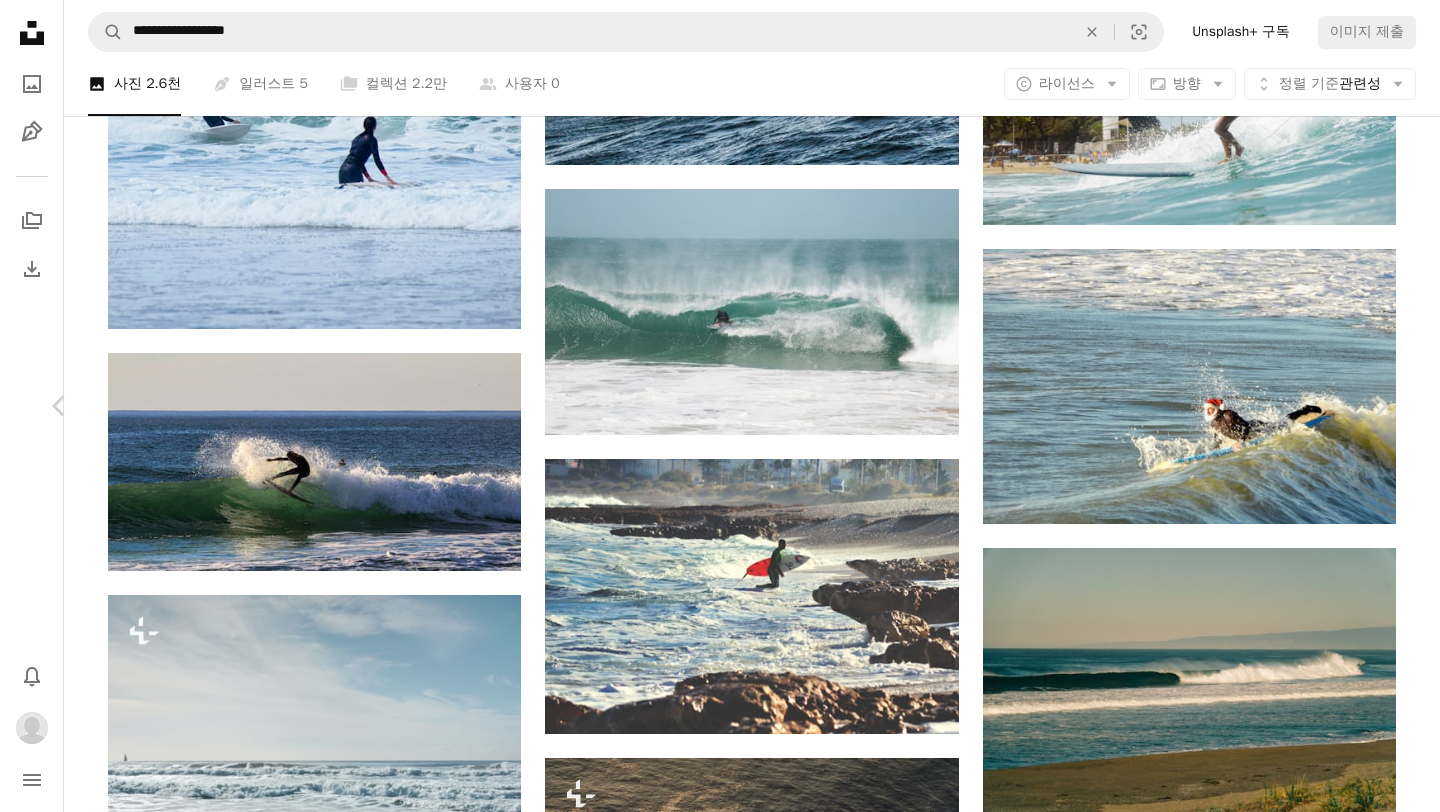 click on "An X shape" at bounding box center (20, 20) 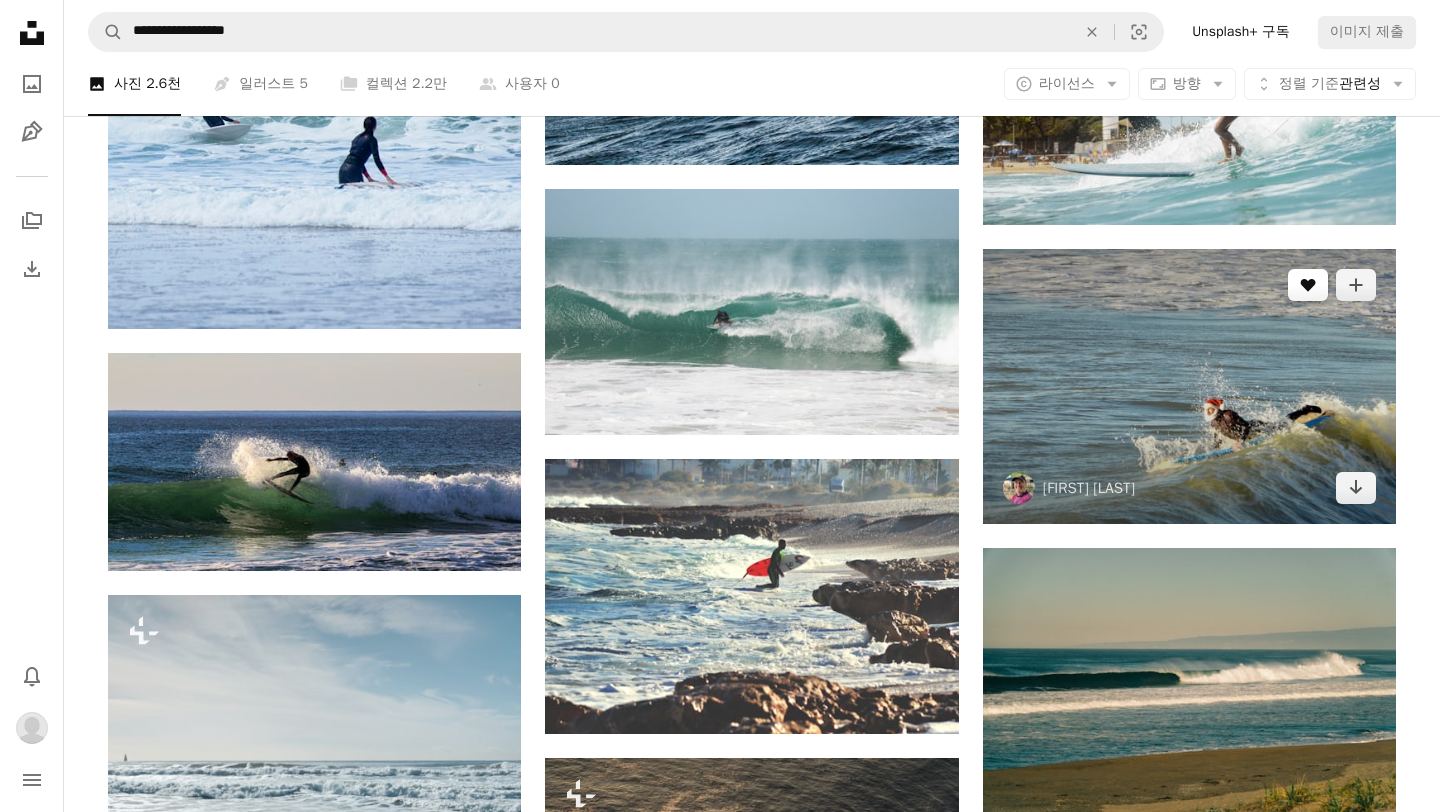 click 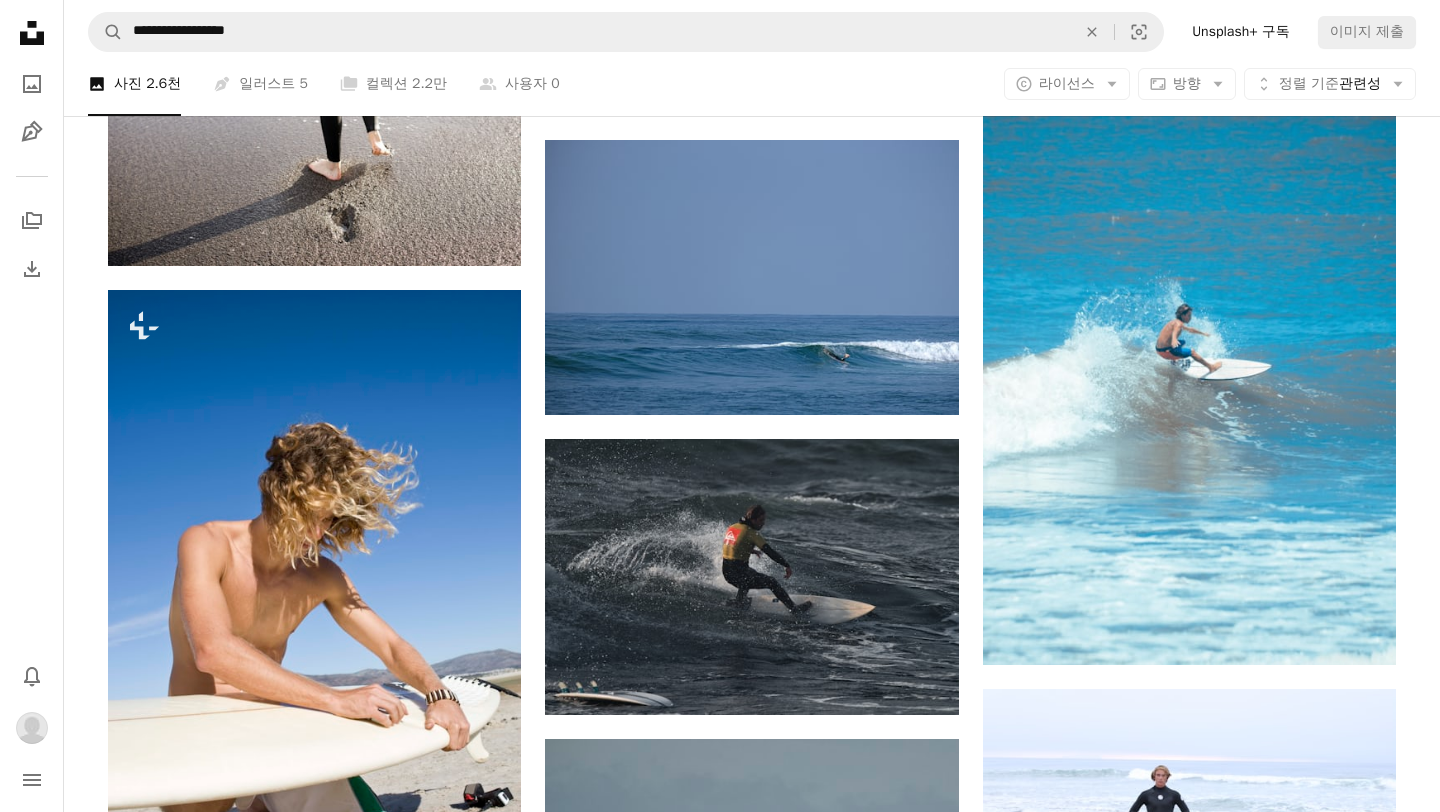 scroll, scrollTop: 102915, scrollLeft: 0, axis: vertical 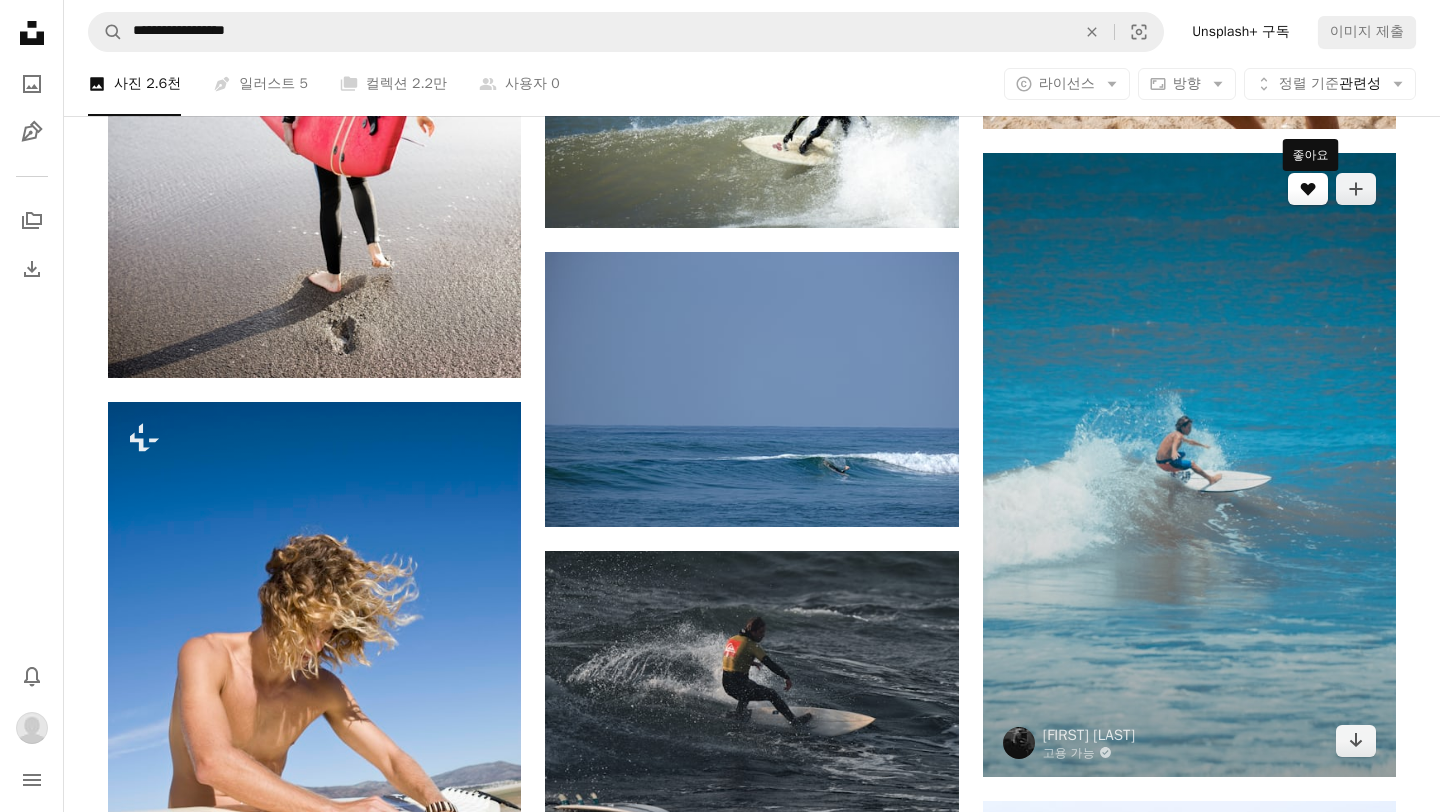 click on "A heart" at bounding box center [1308, 189] 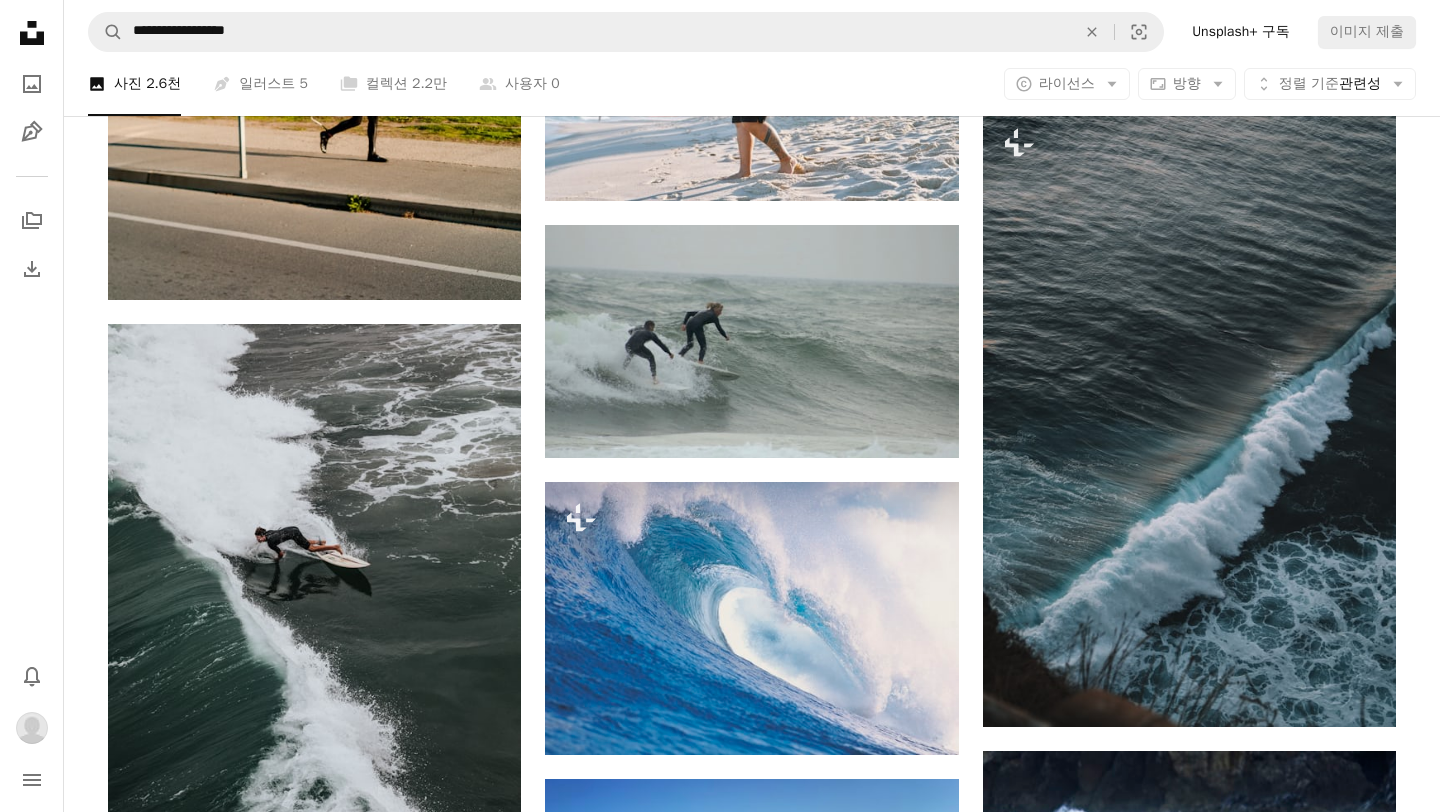 scroll, scrollTop: 106491, scrollLeft: 0, axis: vertical 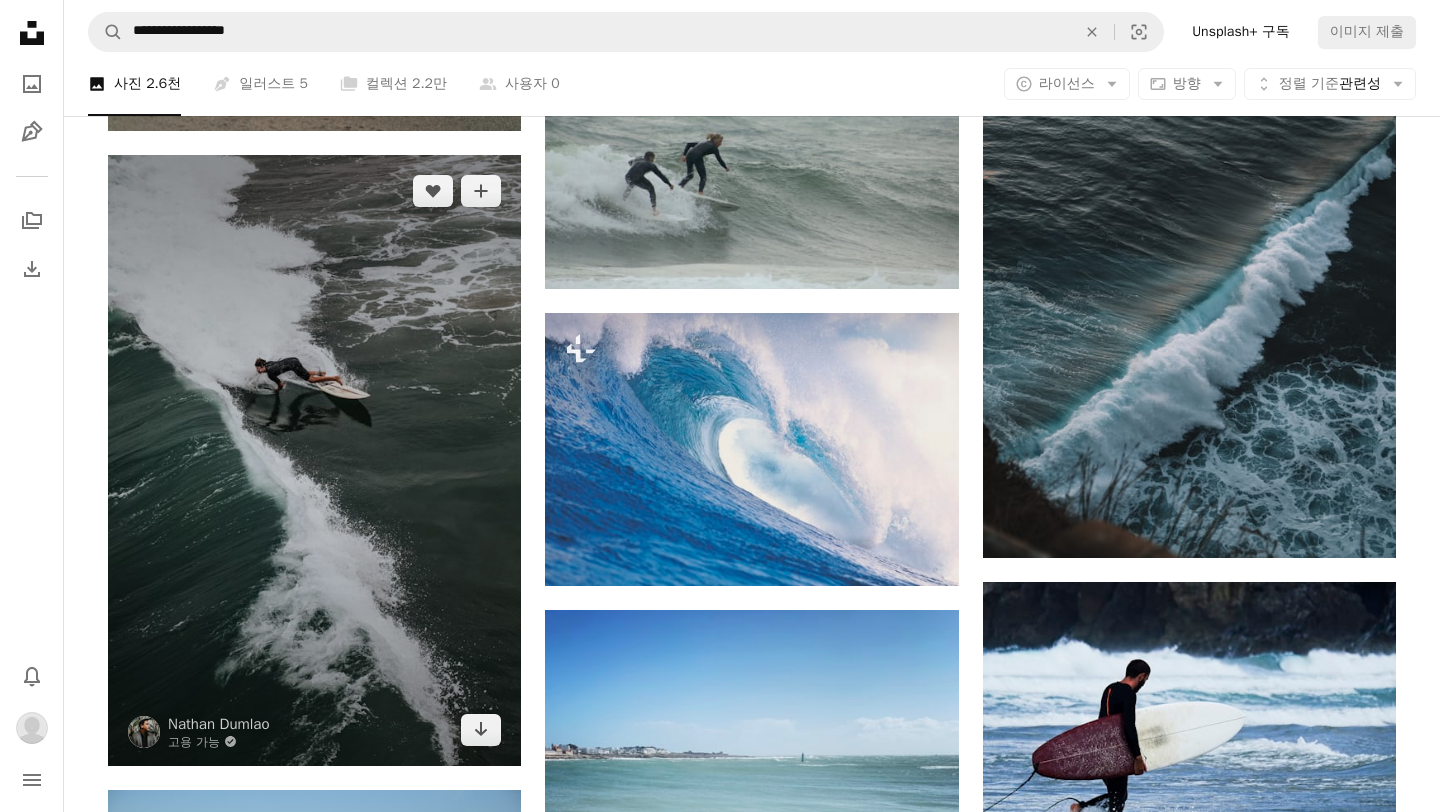 click at bounding box center (314, 460) 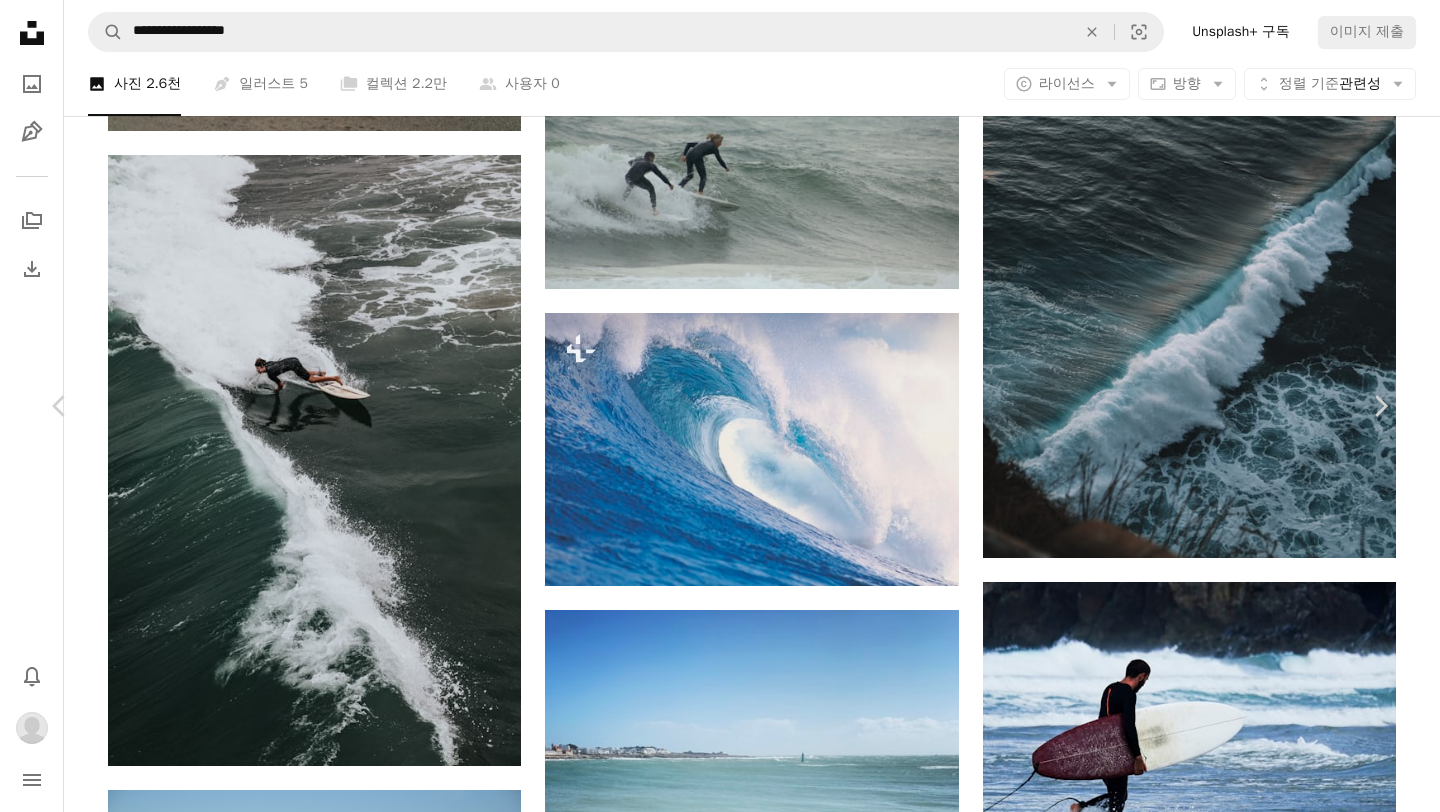 scroll, scrollTop: 0, scrollLeft: 0, axis: both 